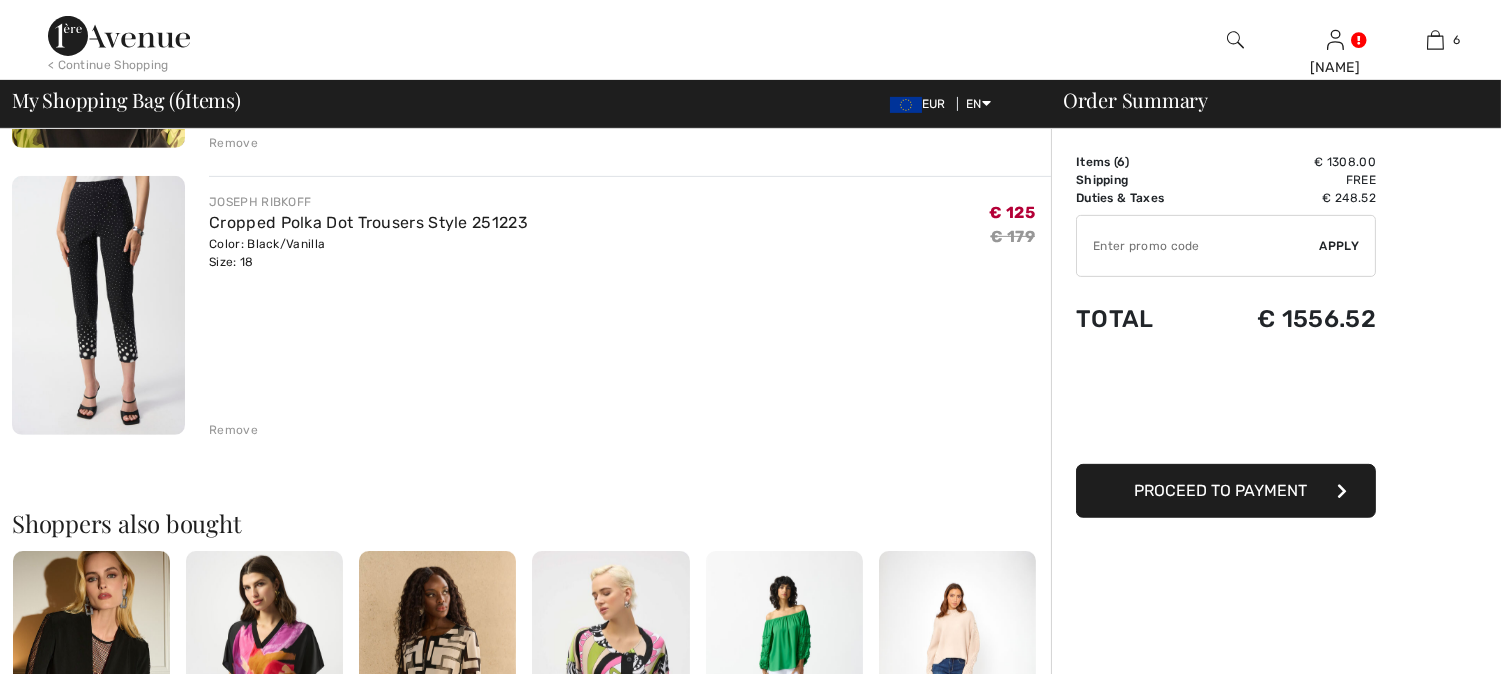 scroll, scrollTop: 1555, scrollLeft: 0, axis: vertical 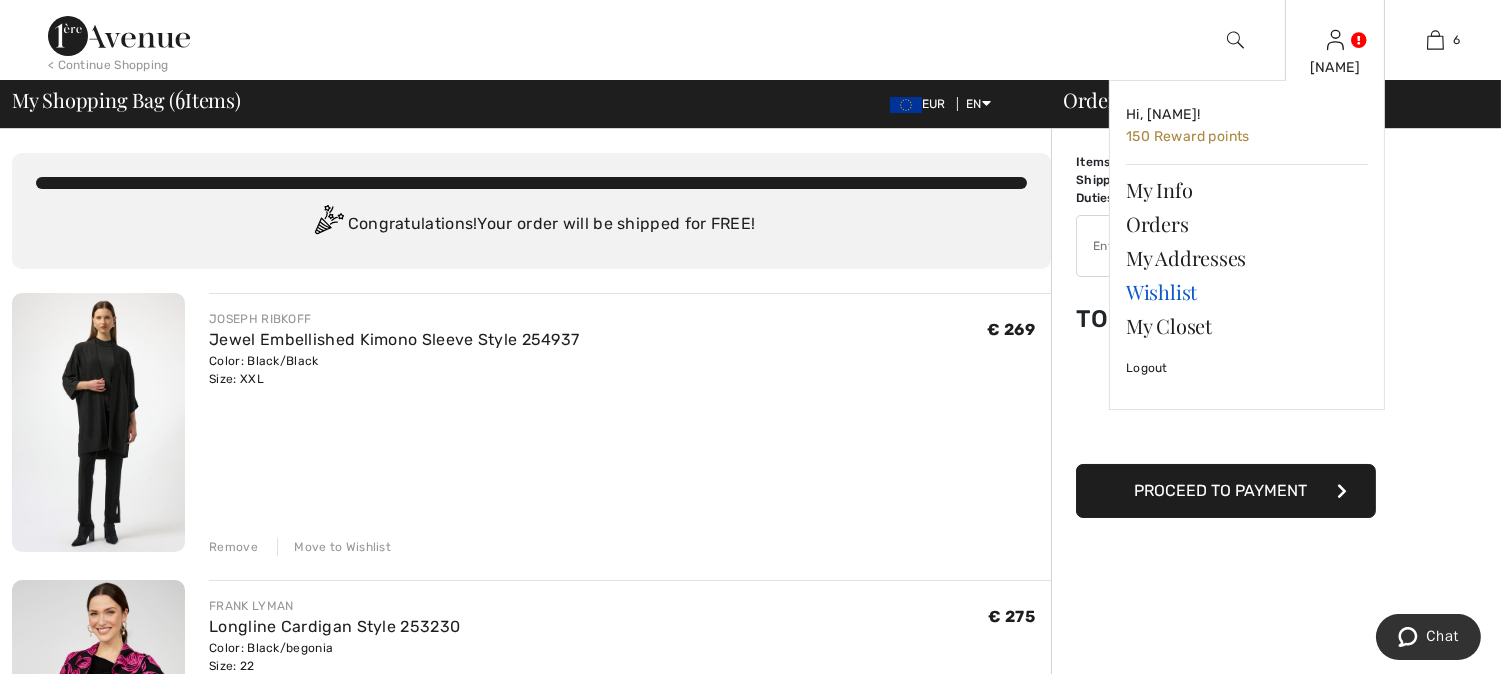 click on "Wishlist" at bounding box center [1247, 292] 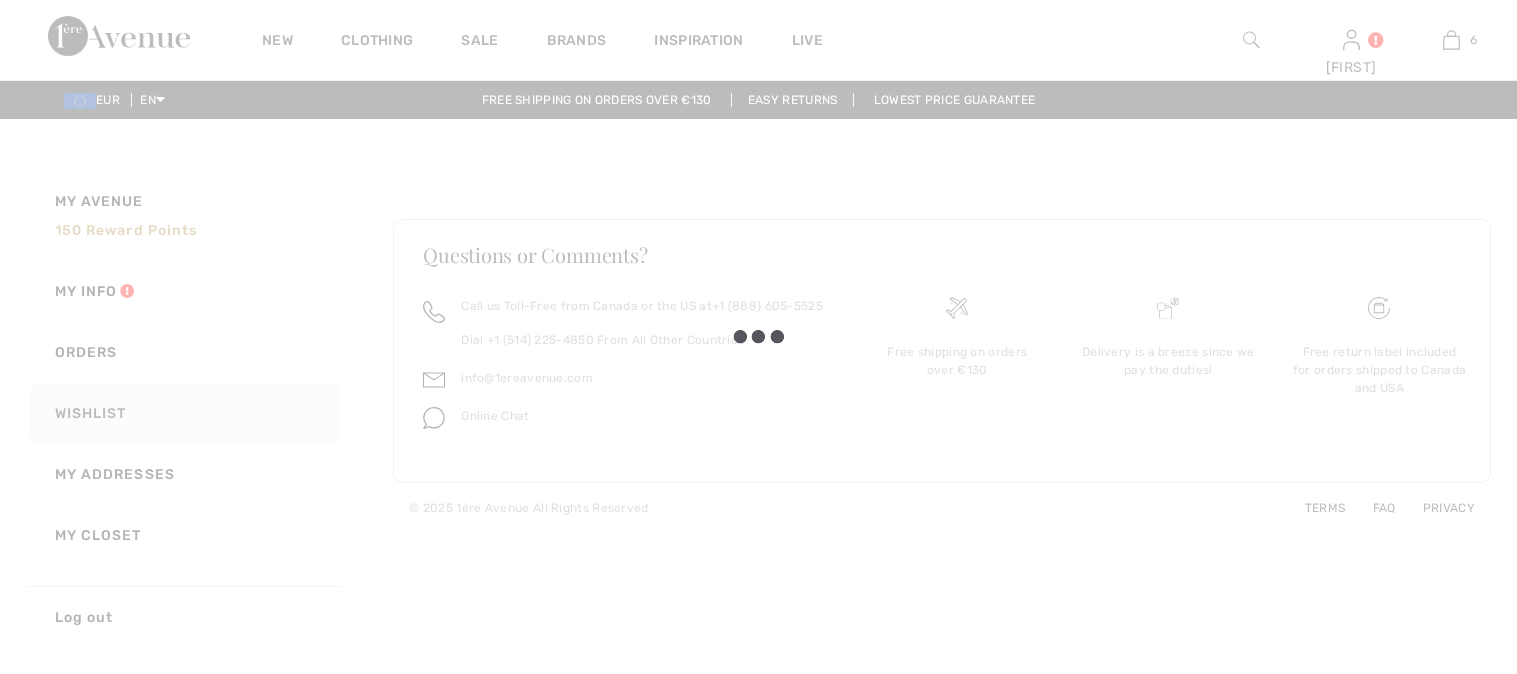 scroll, scrollTop: 0, scrollLeft: 0, axis: both 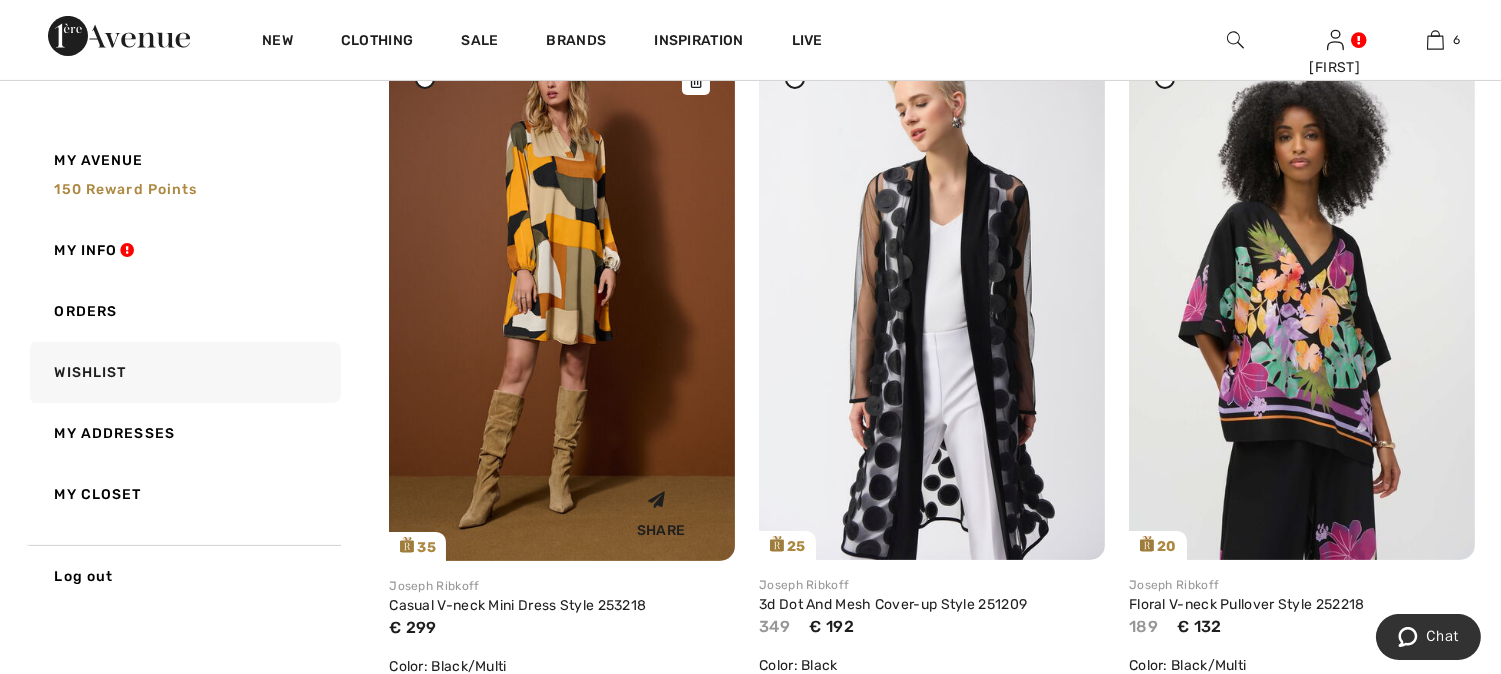 click at bounding box center [562, 301] 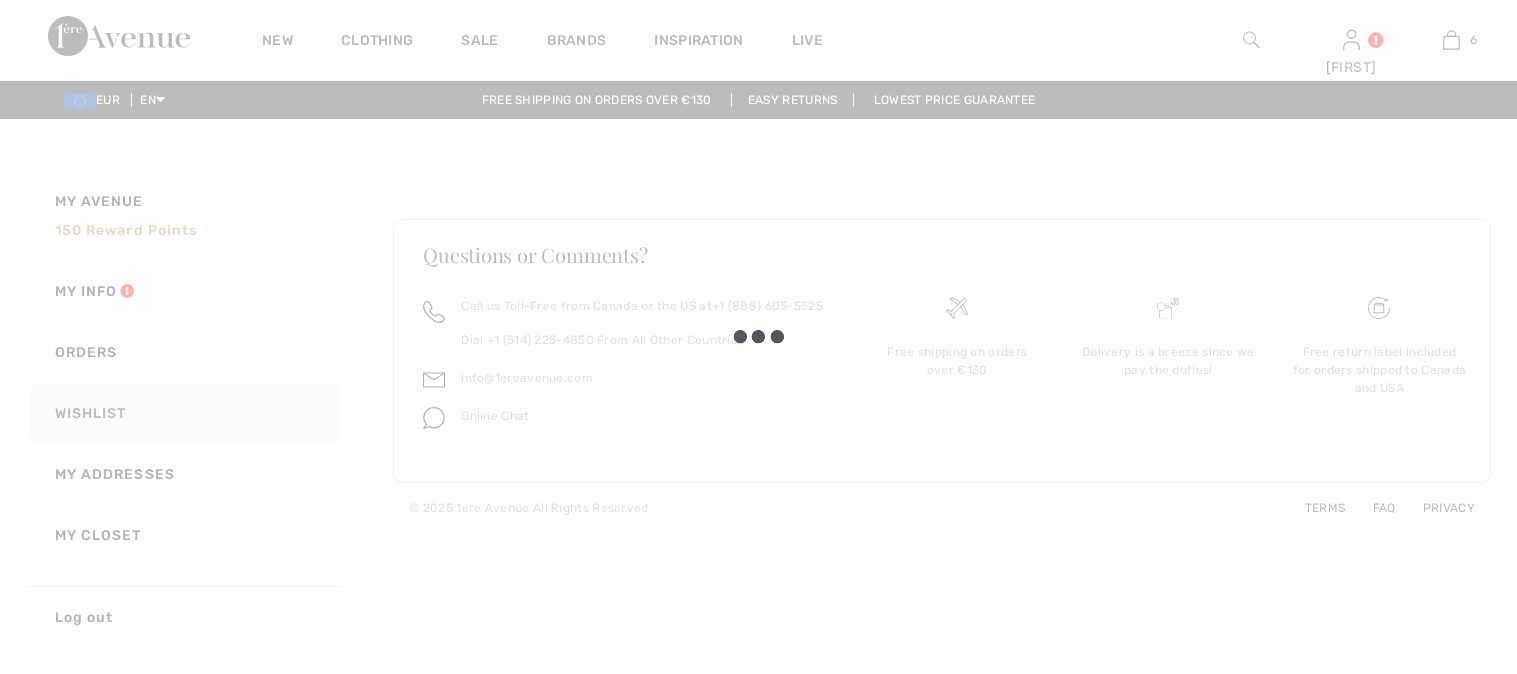 scroll, scrollTop: 0, scrollLeft: 0, axis: both 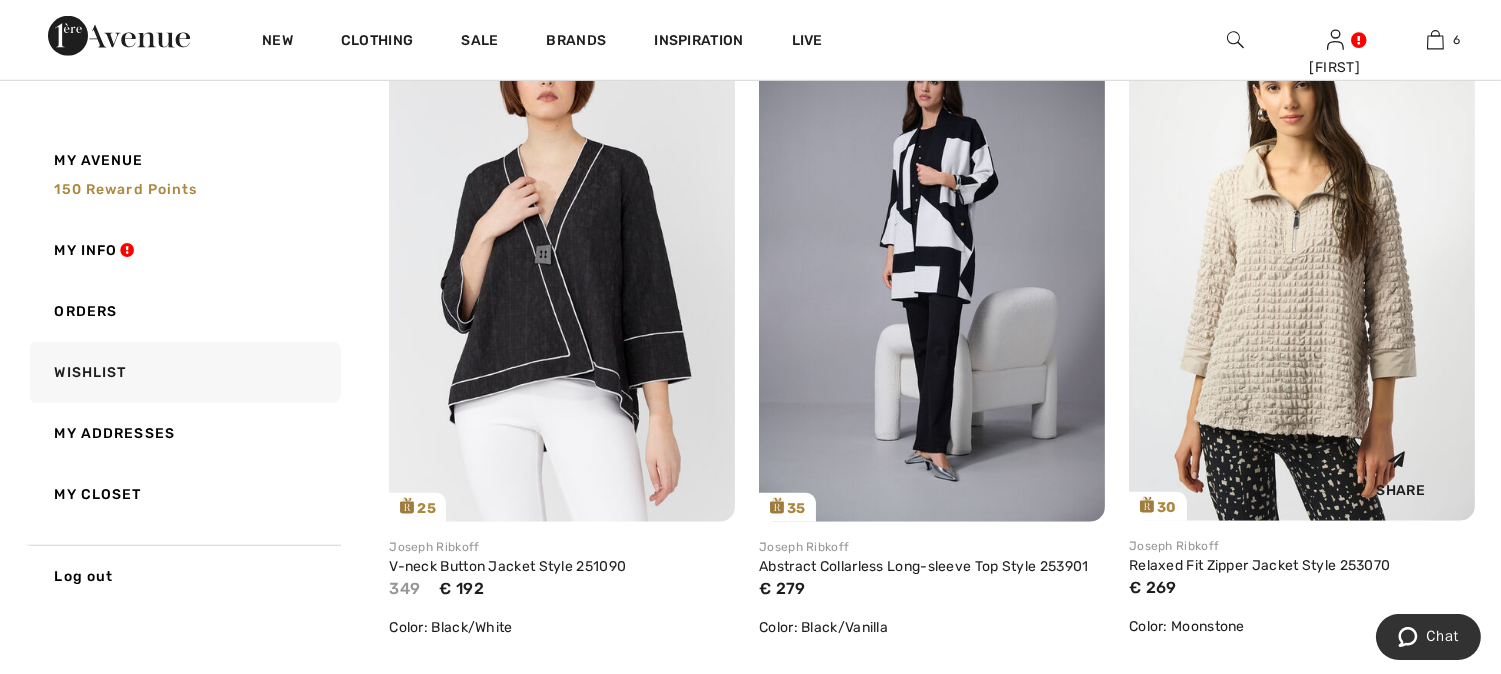 click at bounding box center (1302, 262) 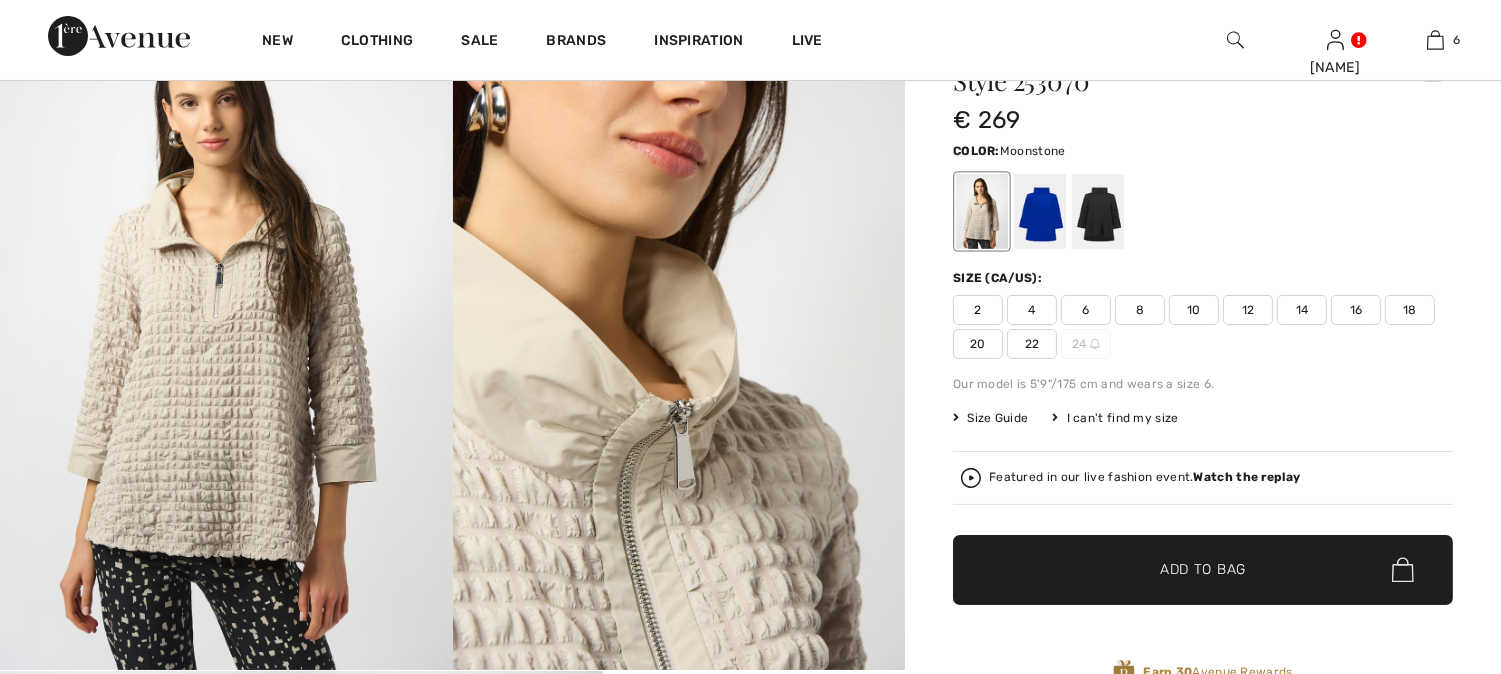 scroll, scrollTop: 221, scrollLeft: 0, axis: vertical 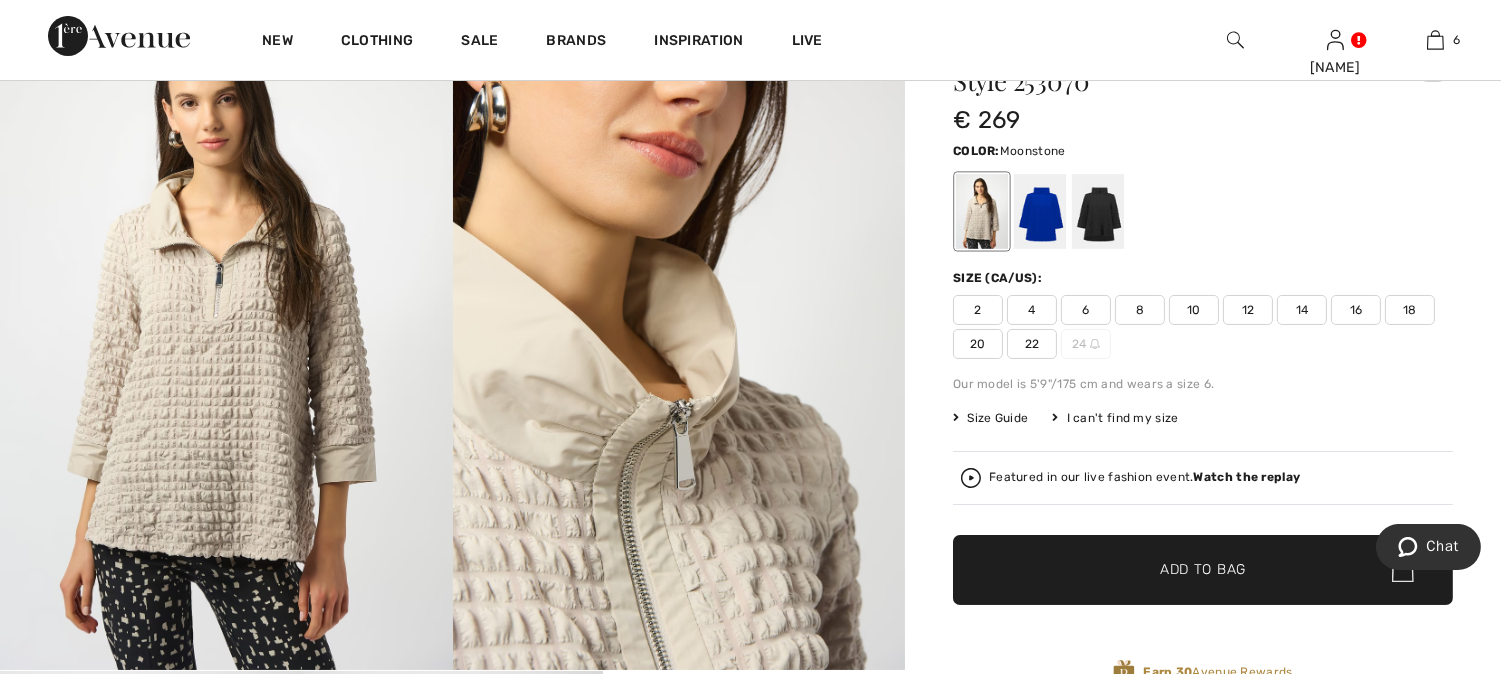 click on "22" at bounding box center [1032, 344] 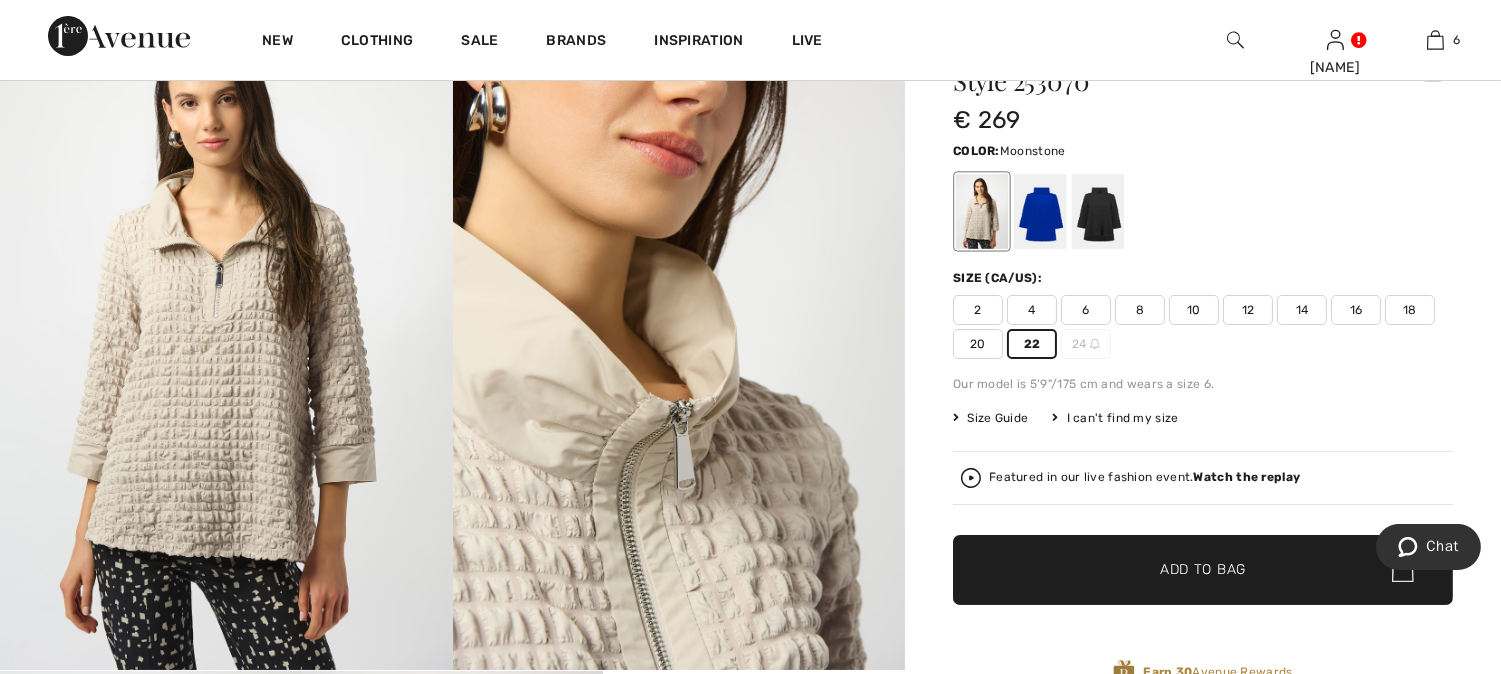 click on "✔ Added to Bag" at bounding box center [1173, 569] 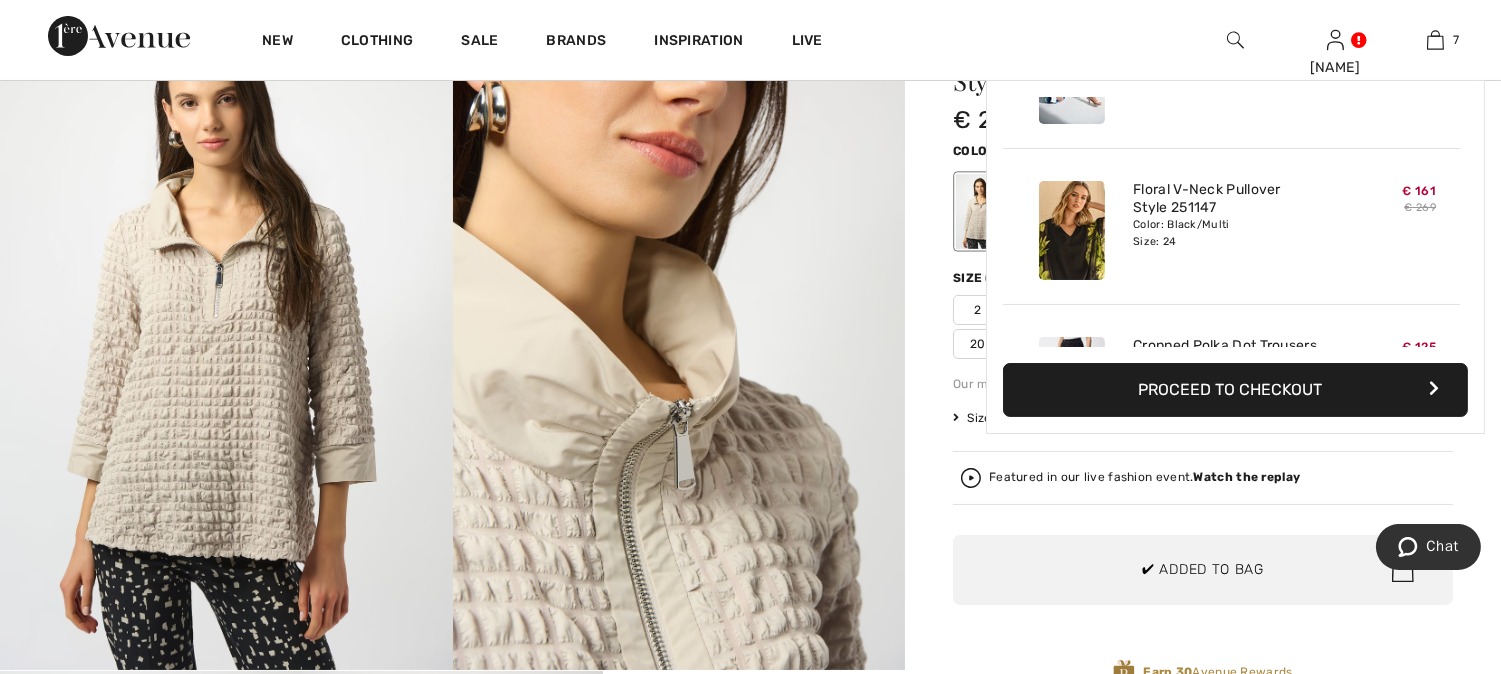 scroll, scrollTop: 842, scrollLeft: 0, axis: vertical 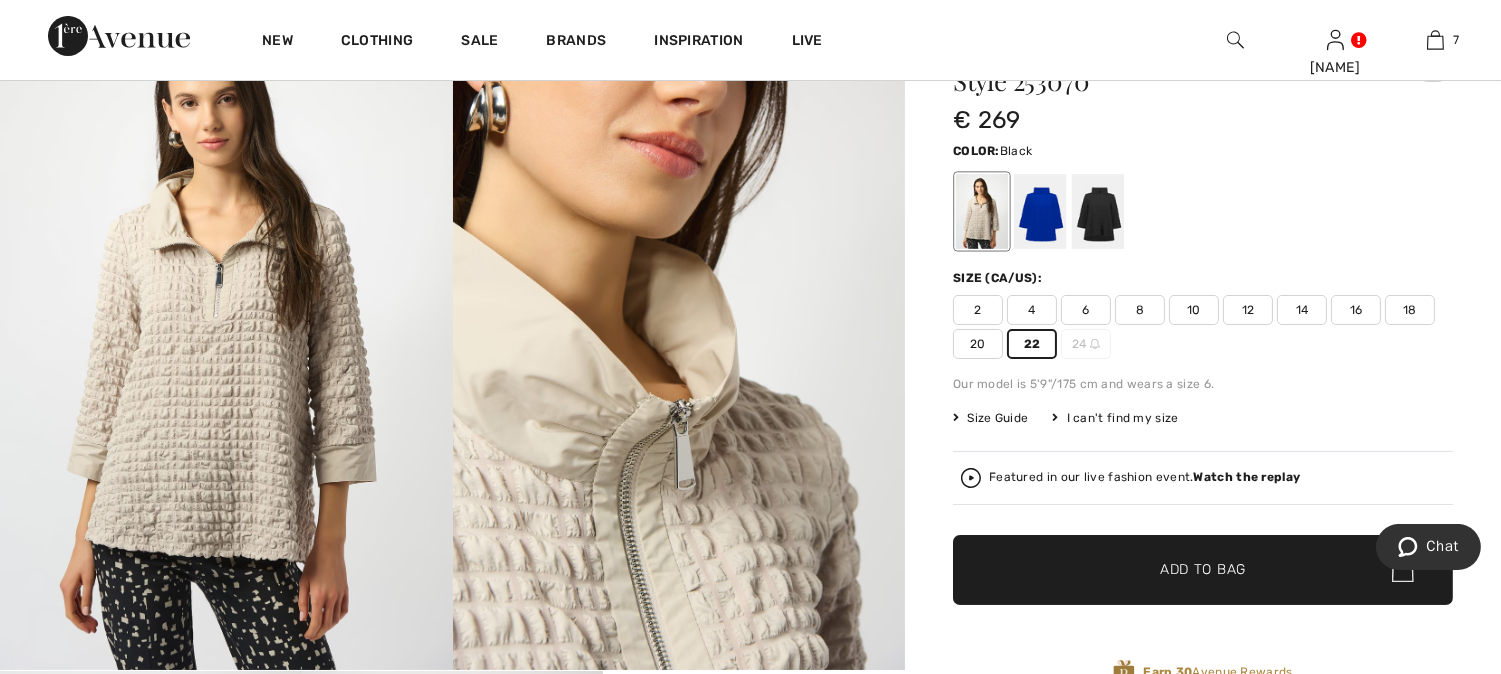 click at bounding box center [1098, 211] 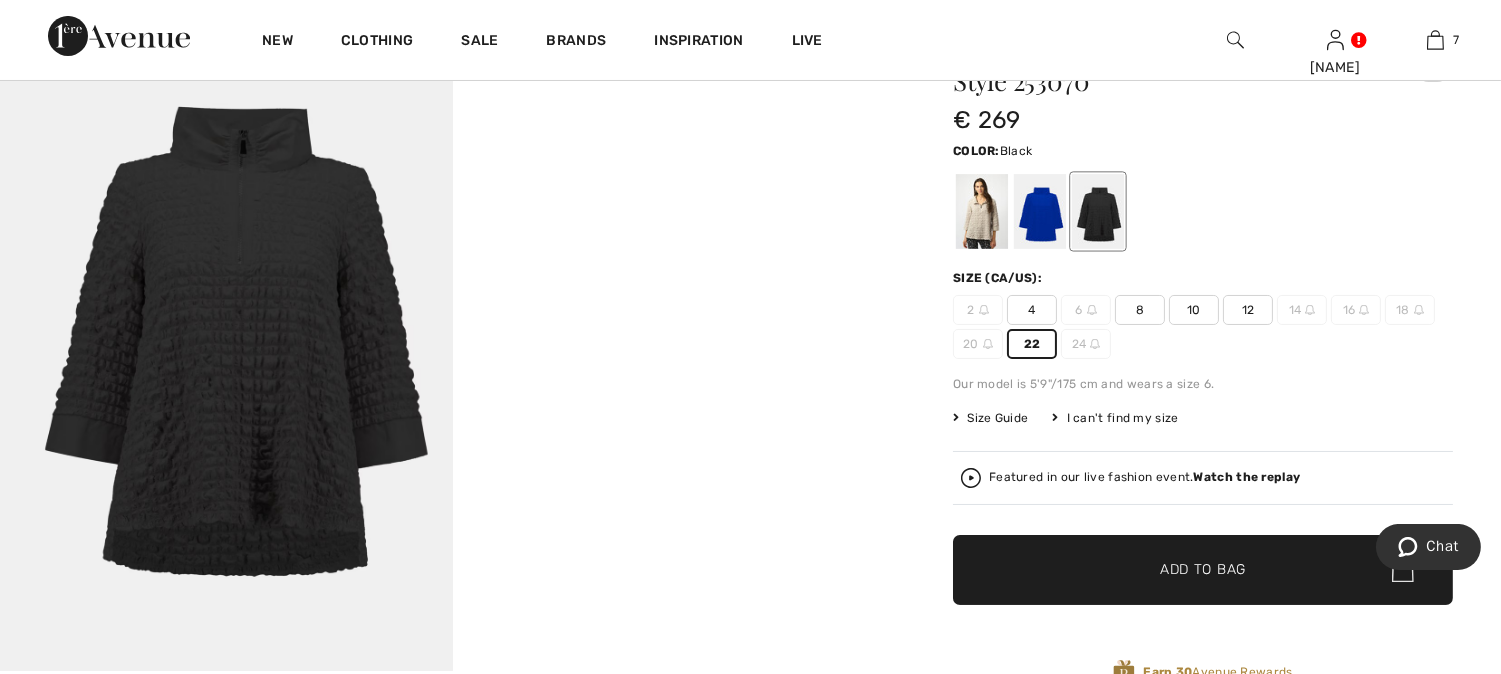 click on "22" at bounding box center (1032, 344) 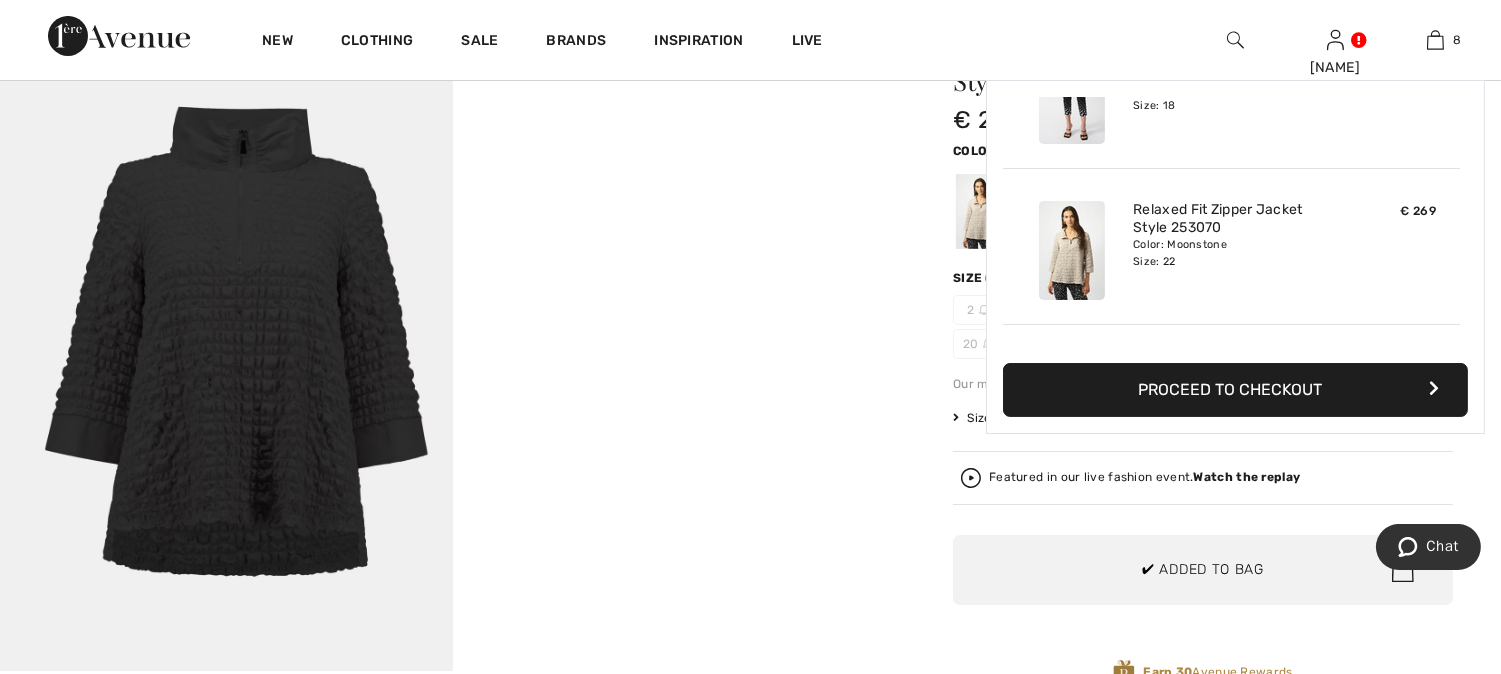 scroll, scrollTop: 998, scrollLeft: 0, axis: vertical 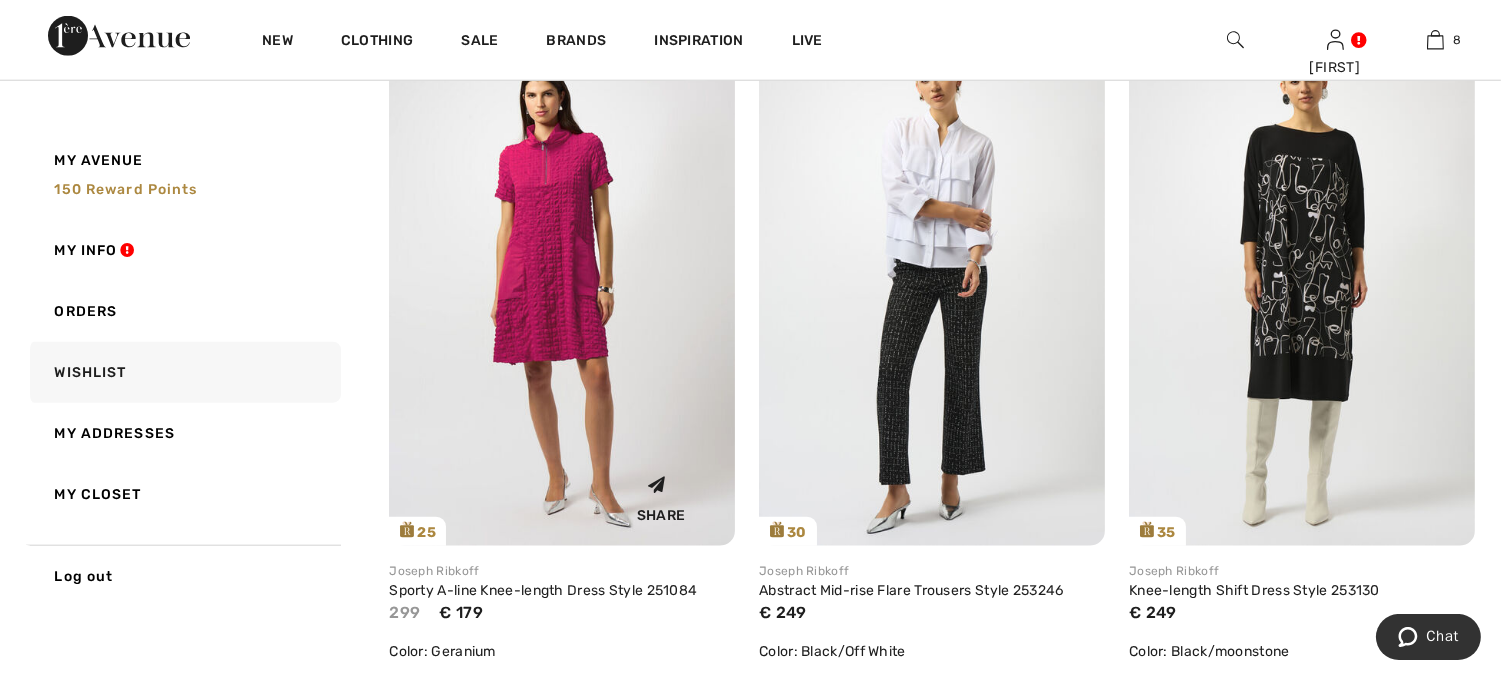 click at bounding box center [562, 287] 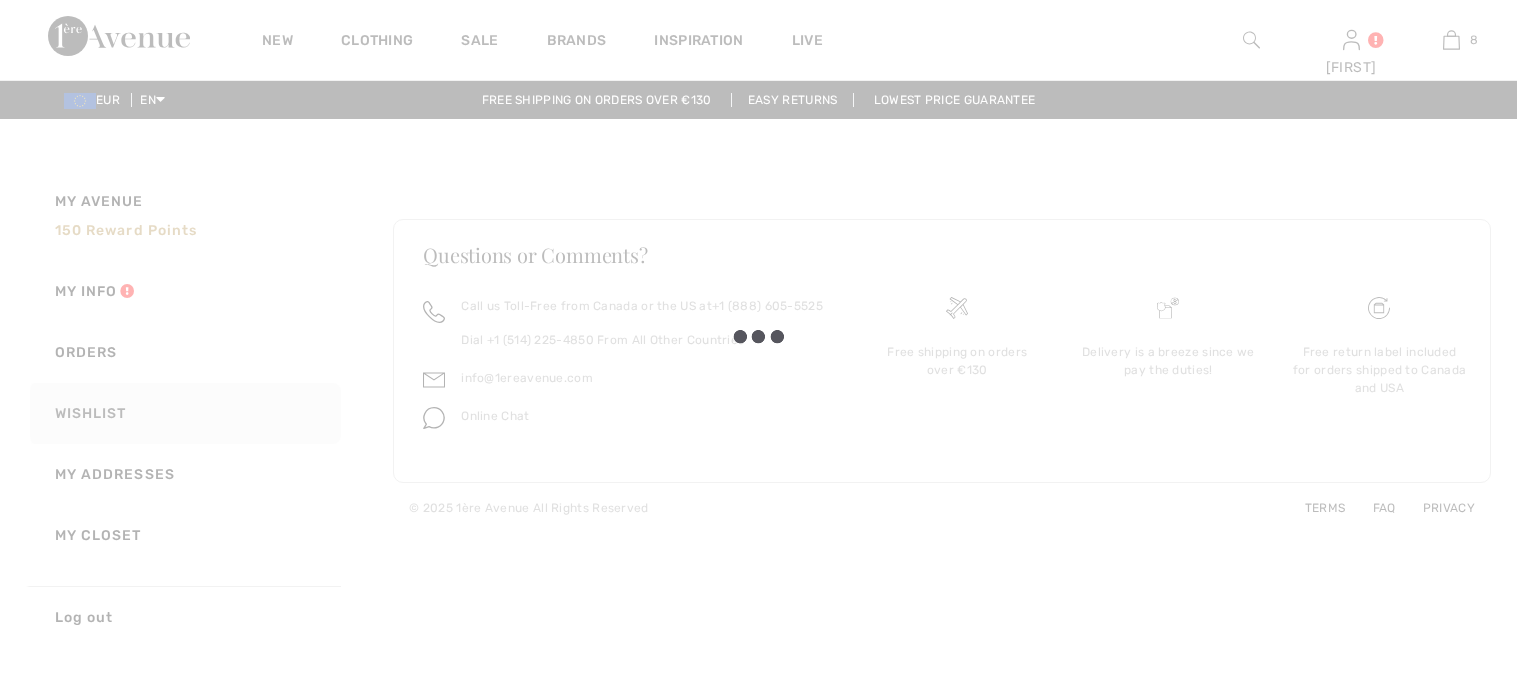 scroll, scrollTop: 0, scrollLeft: 0, axis: both 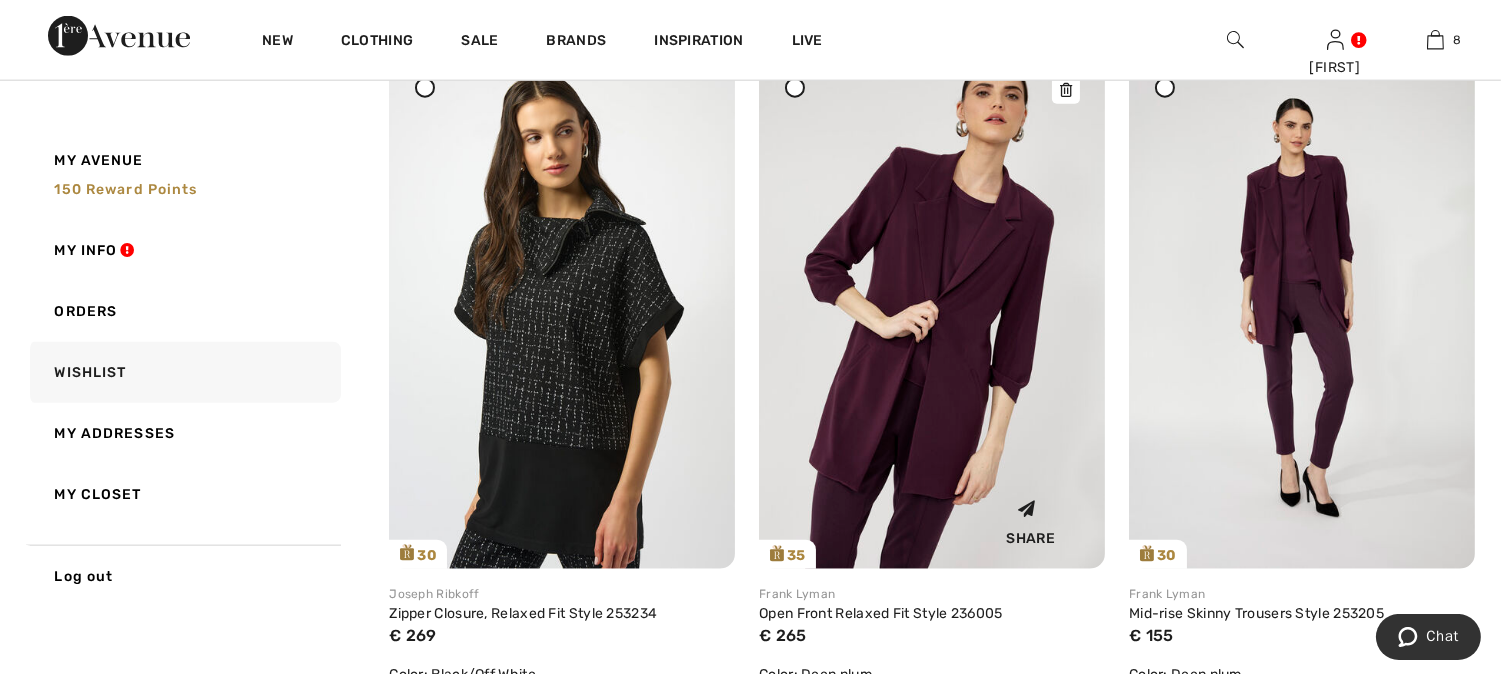 click at bounding box center (932, 310) 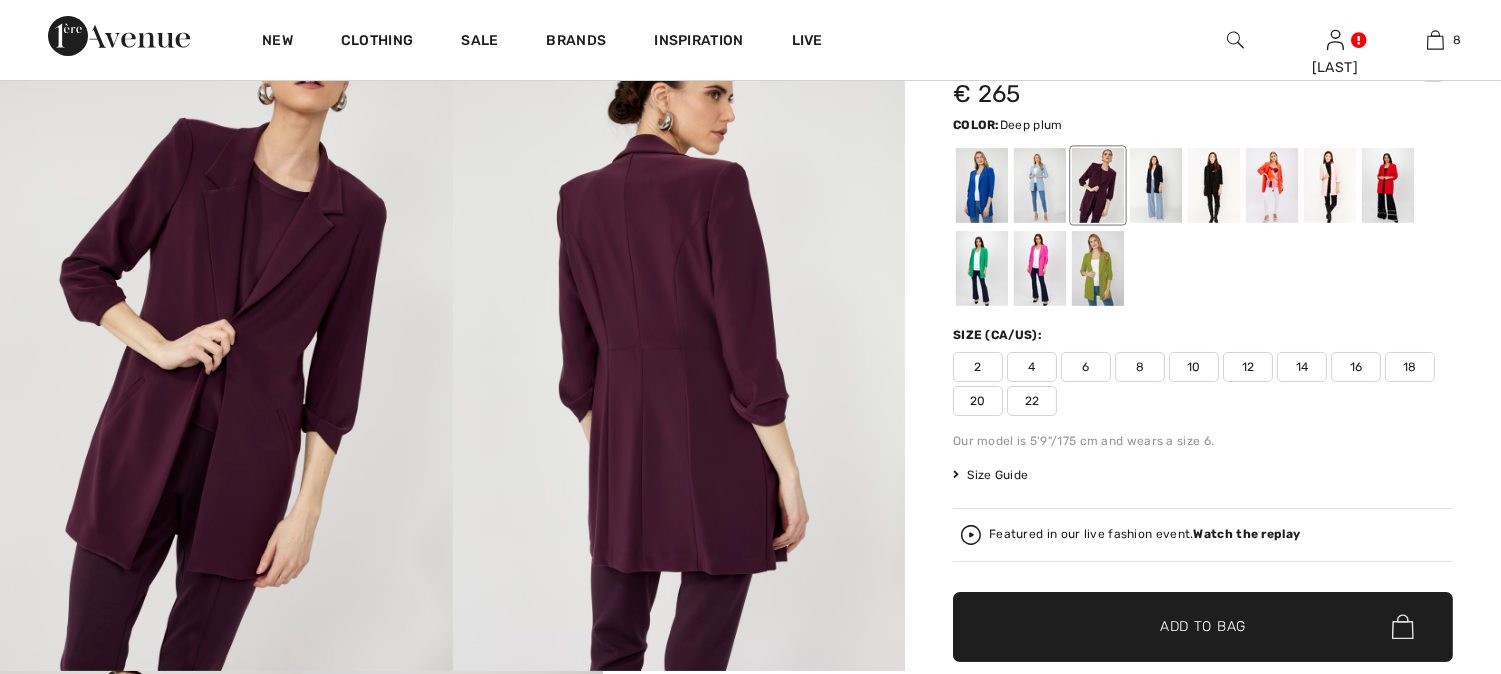 scroll, scrollTop: 221, scrollLeft: 0, axis: vertical 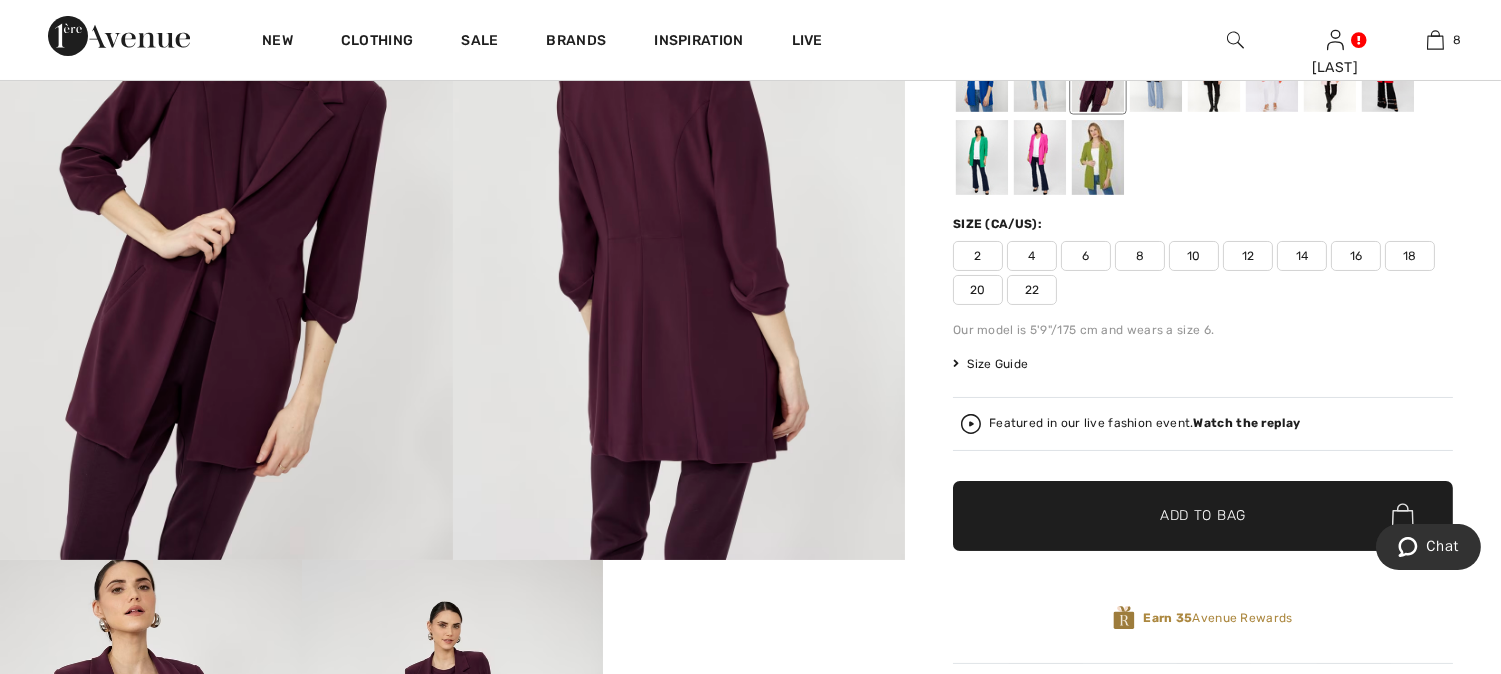click on "22" at bounding box center (1032, 290) 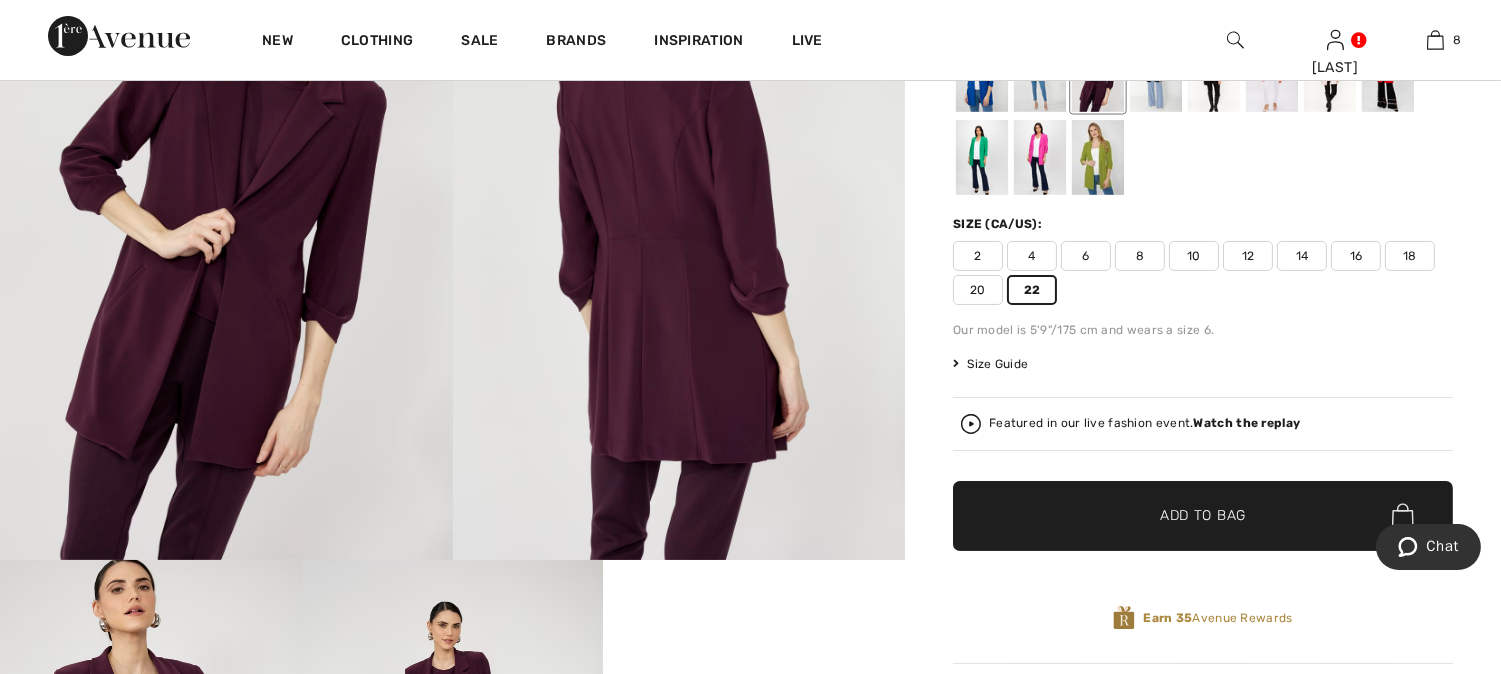 click on "✔ Added to Bag
Add to Bag" at bounding box center (1203, 516) 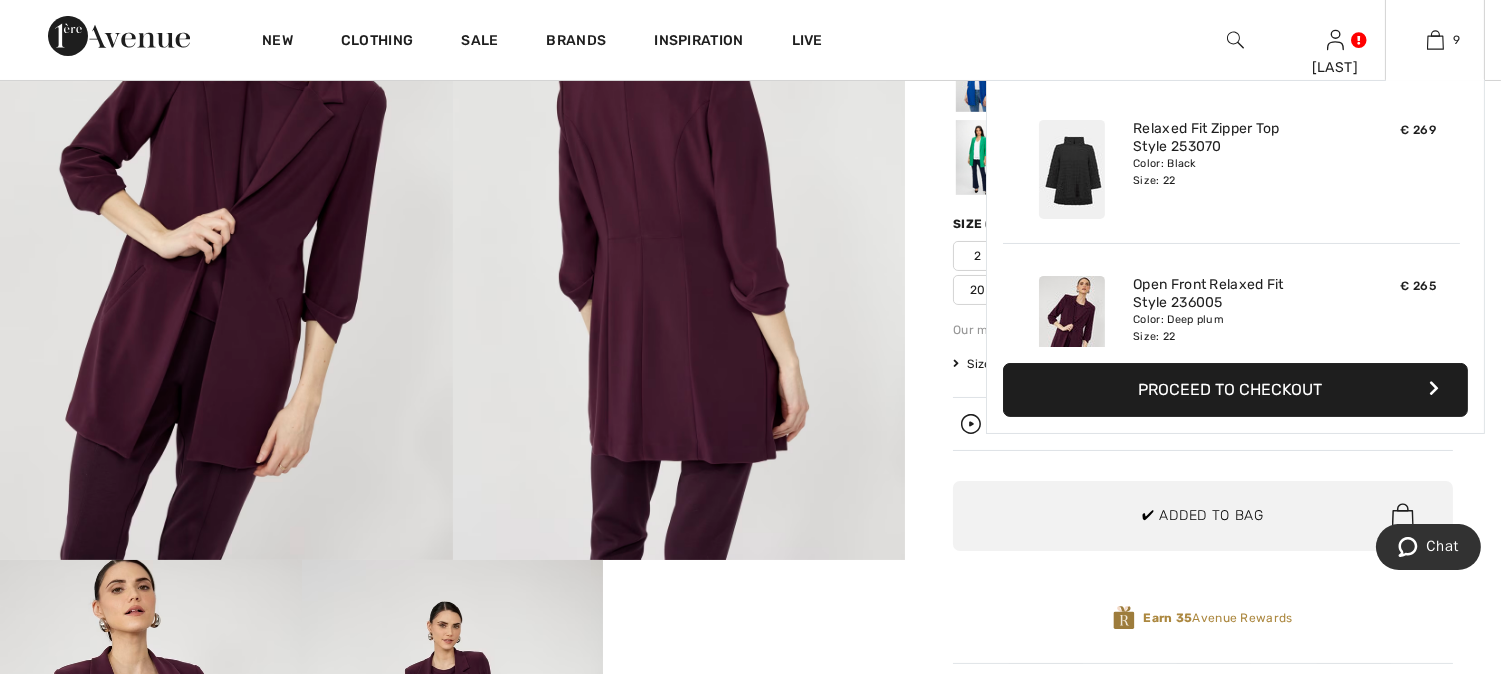 scroll, scrollTop: 1154, scrollLeft: 0, axis: vertical 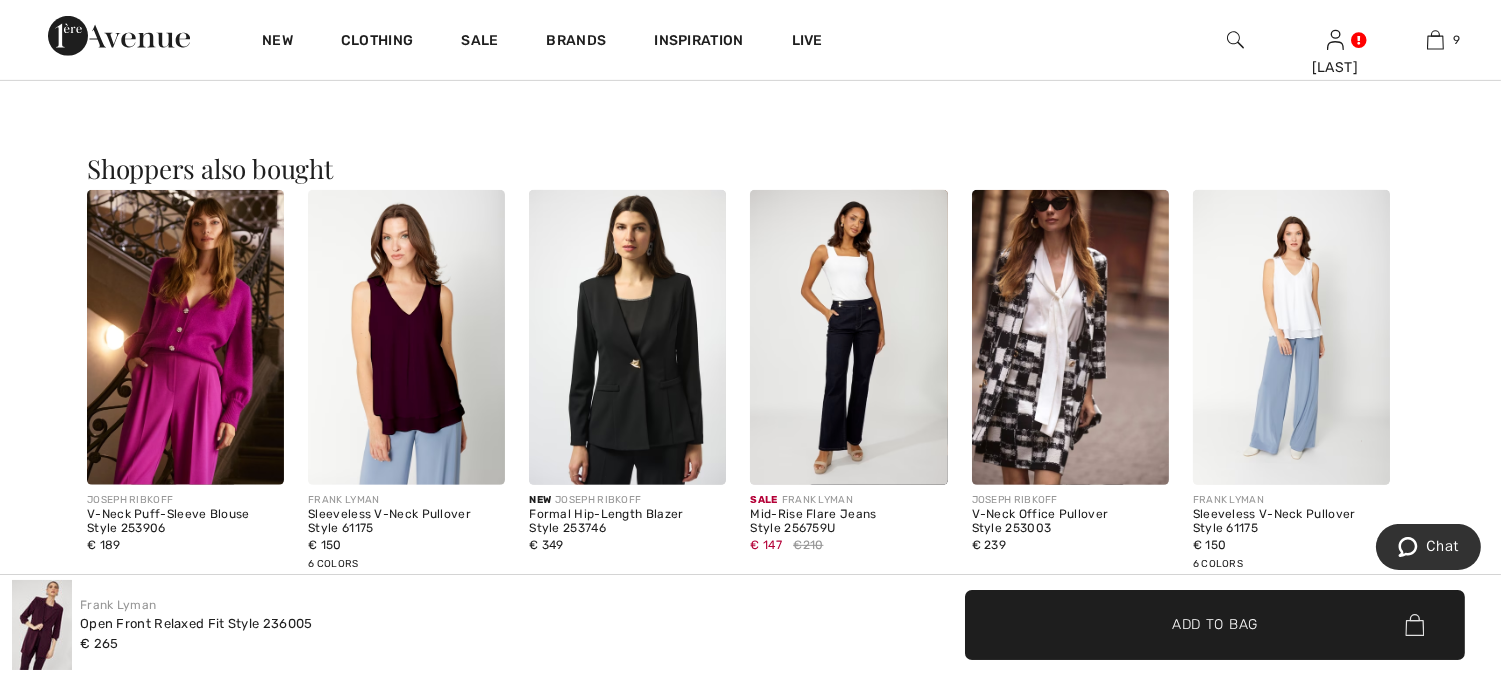 click at bounding box center [406, 338] 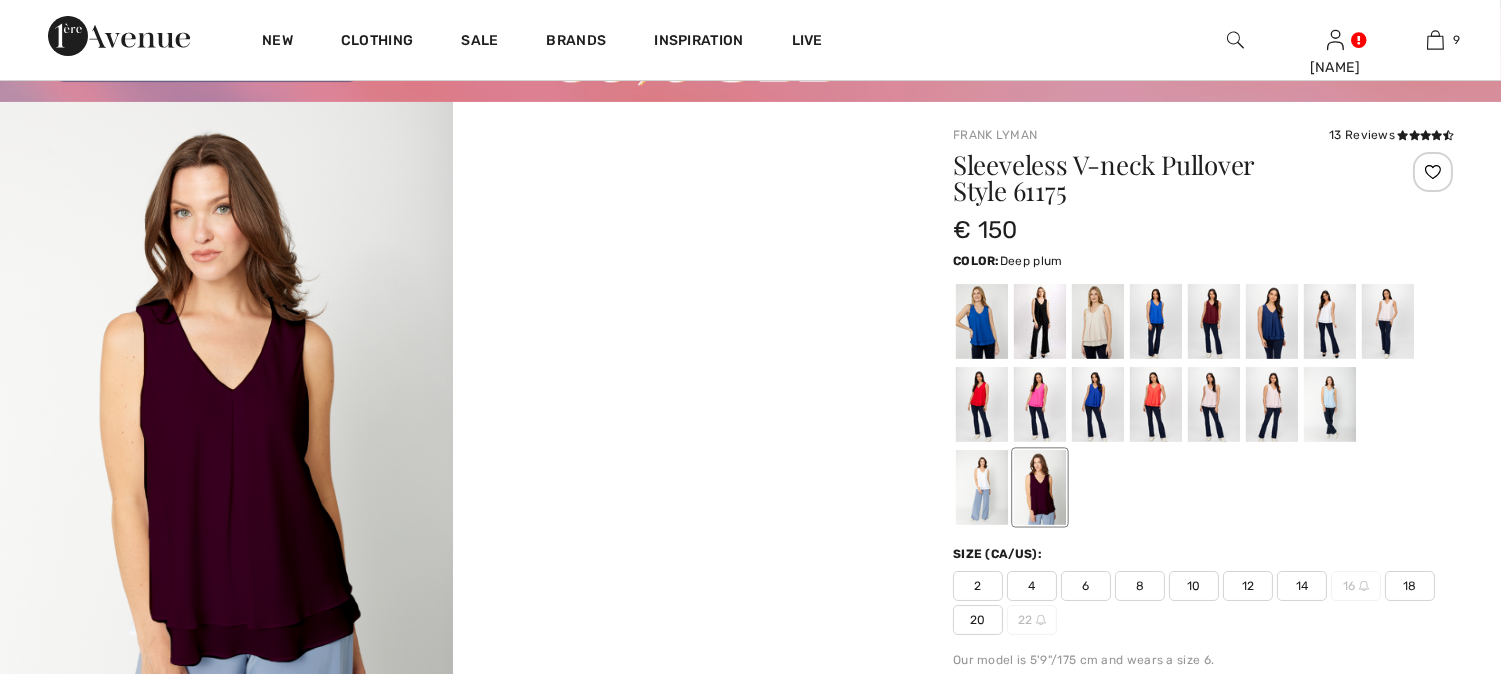 scroll, scrollTop: 111, scrollLeft: 0, axis: vertical 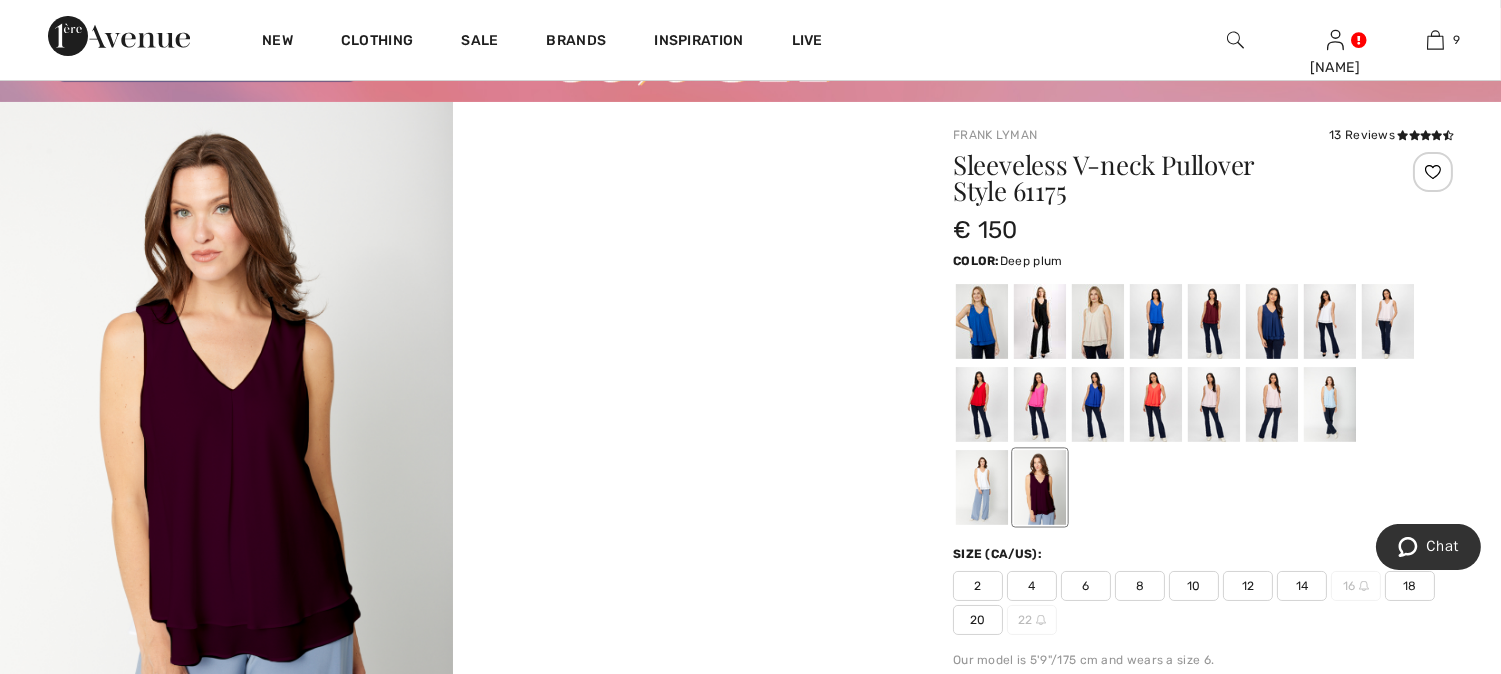 click at bounding box center (1040, 487) 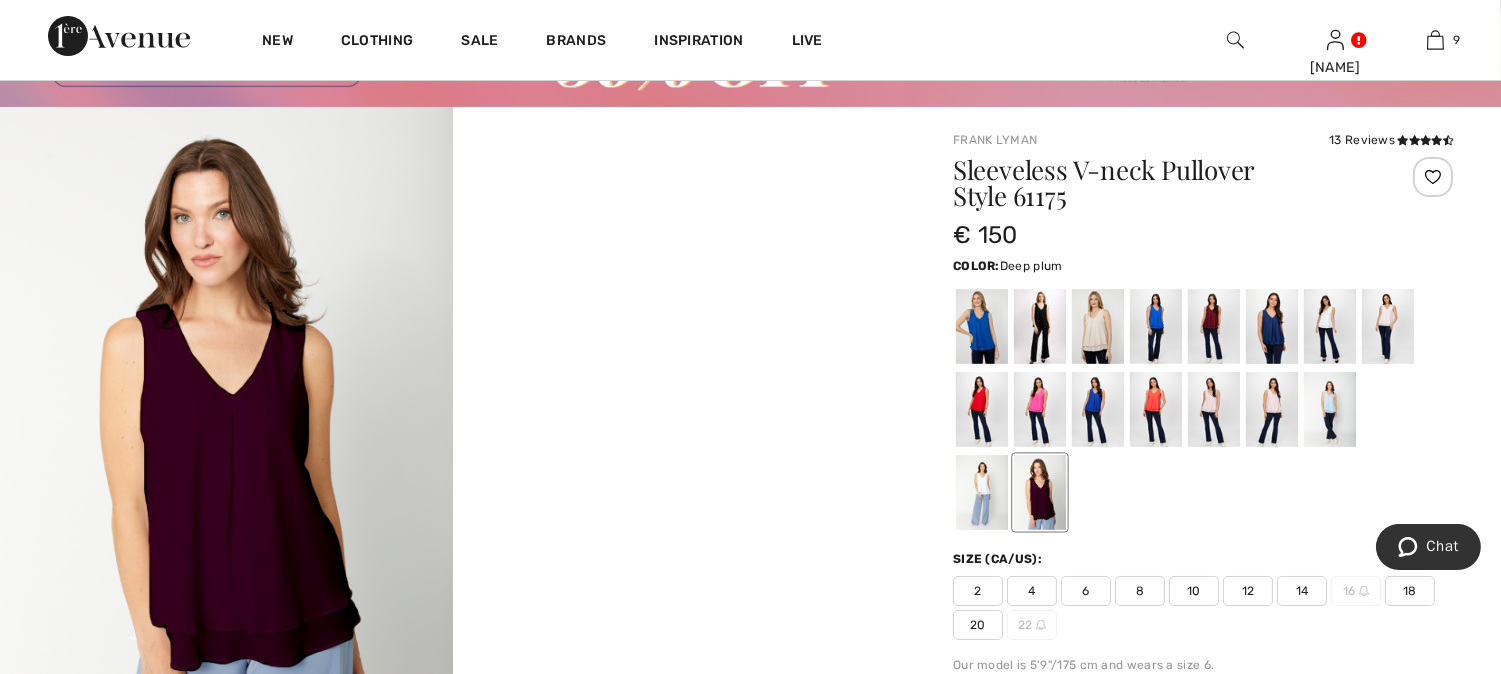 scroll, scrollTop: 0, scrollLeft: 0, axis: both 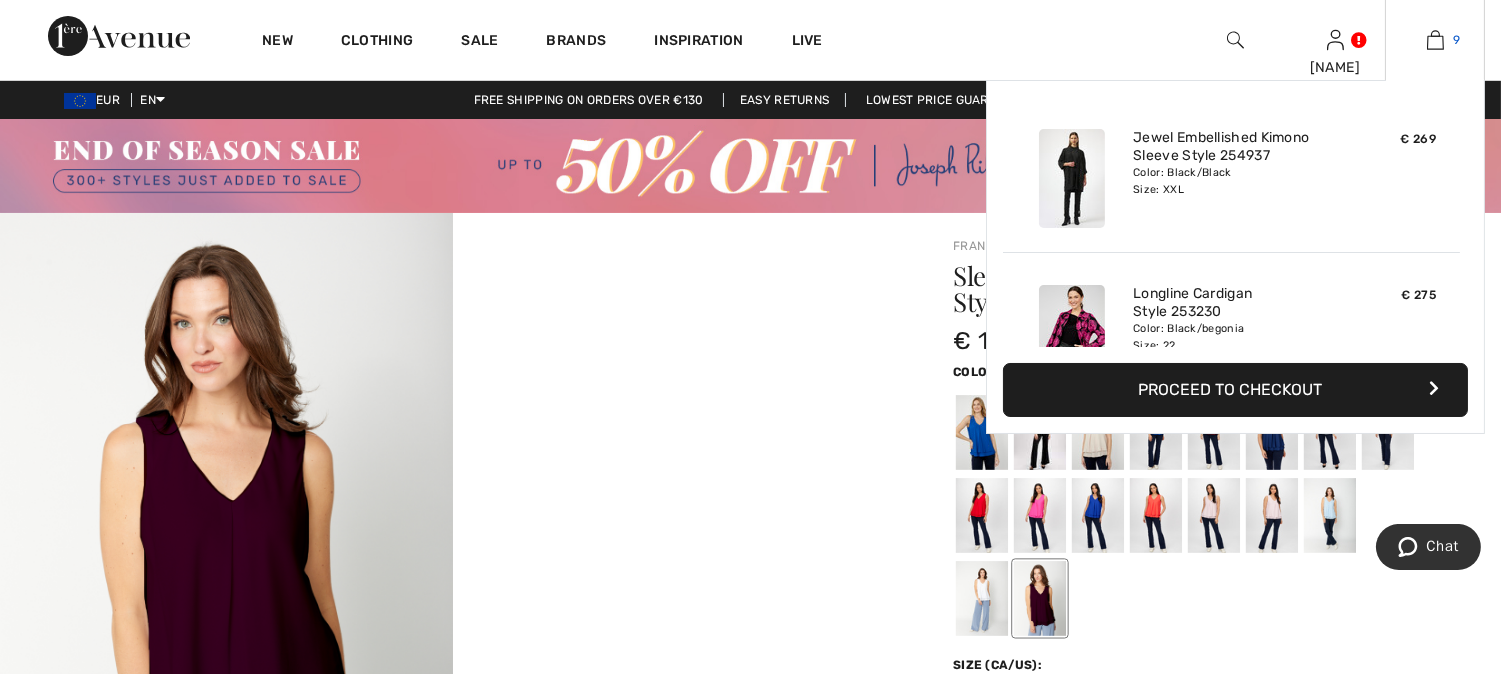 click at bounding box center [1435, 40] 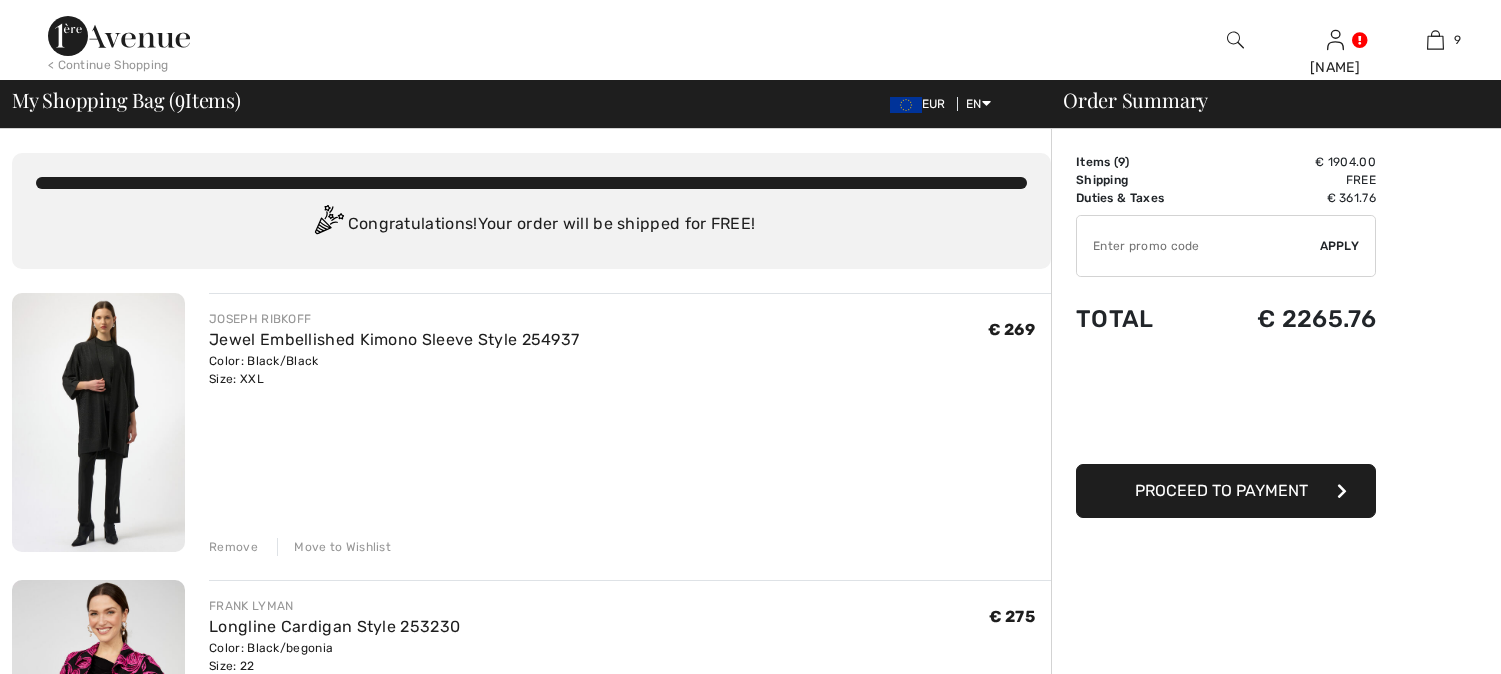 scroll, scrollTop: 916, scrollLeft: 0, axis: vertical 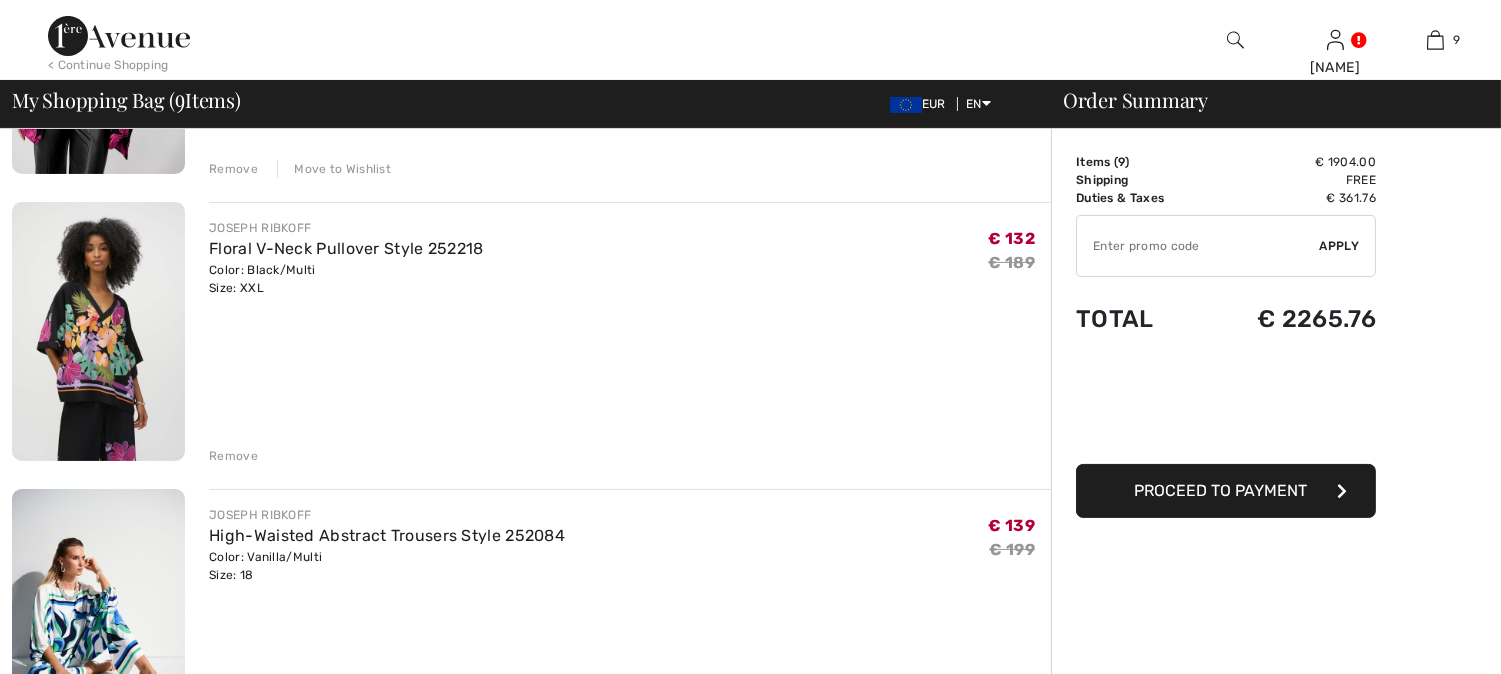 click on "Remove" at bounding box center (233, 456) 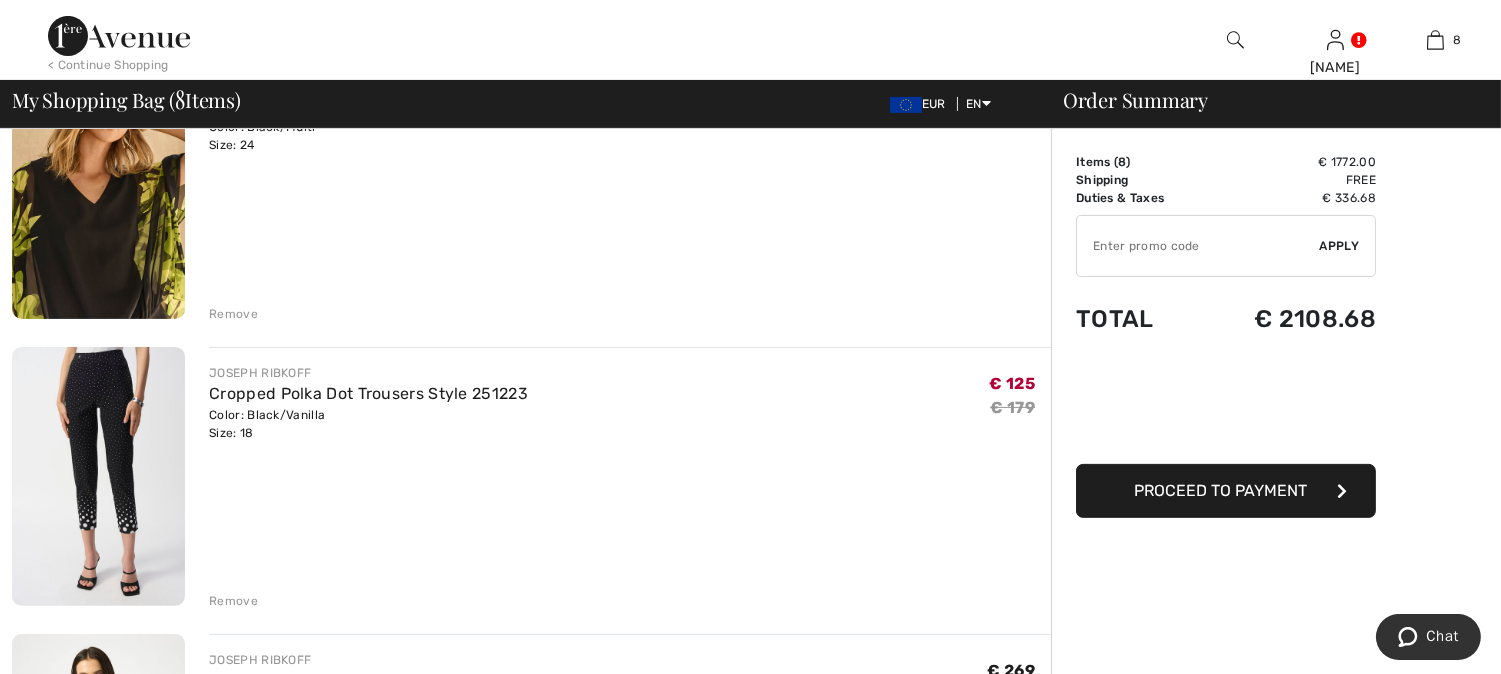 scroll, scrollTop: 1111, scrollLeft: 0, axis: vertical 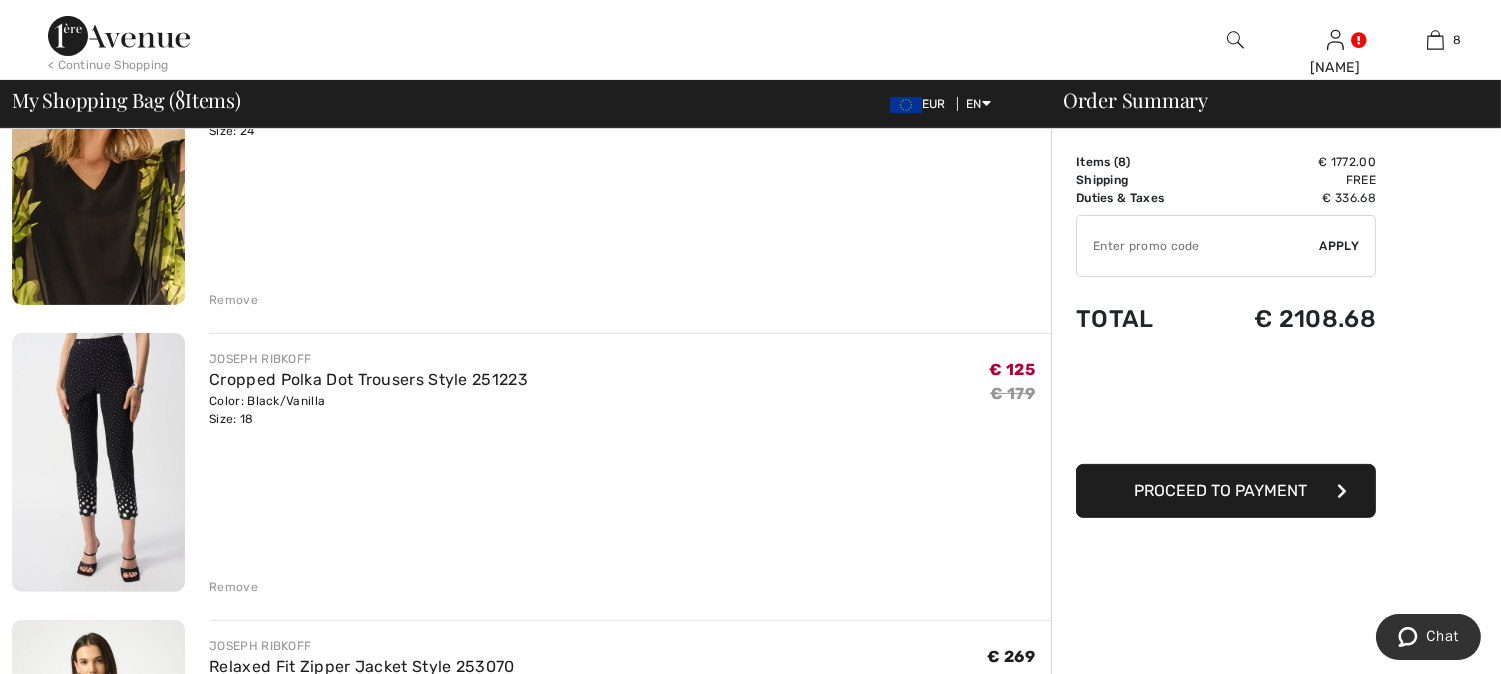 click on "Remove" at bounding box center [233, 300] 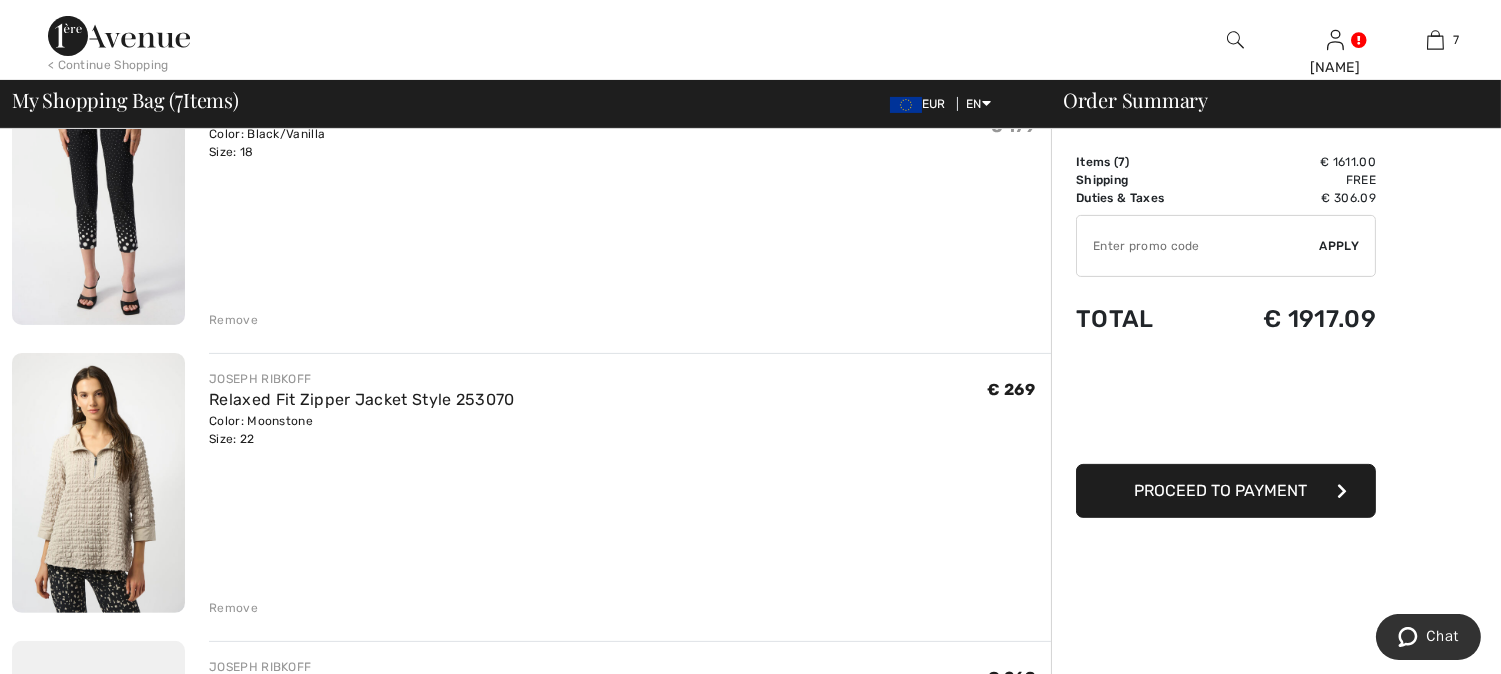 scroll, scrollTop: 1140, scrollLeft: 0, axis: vertical 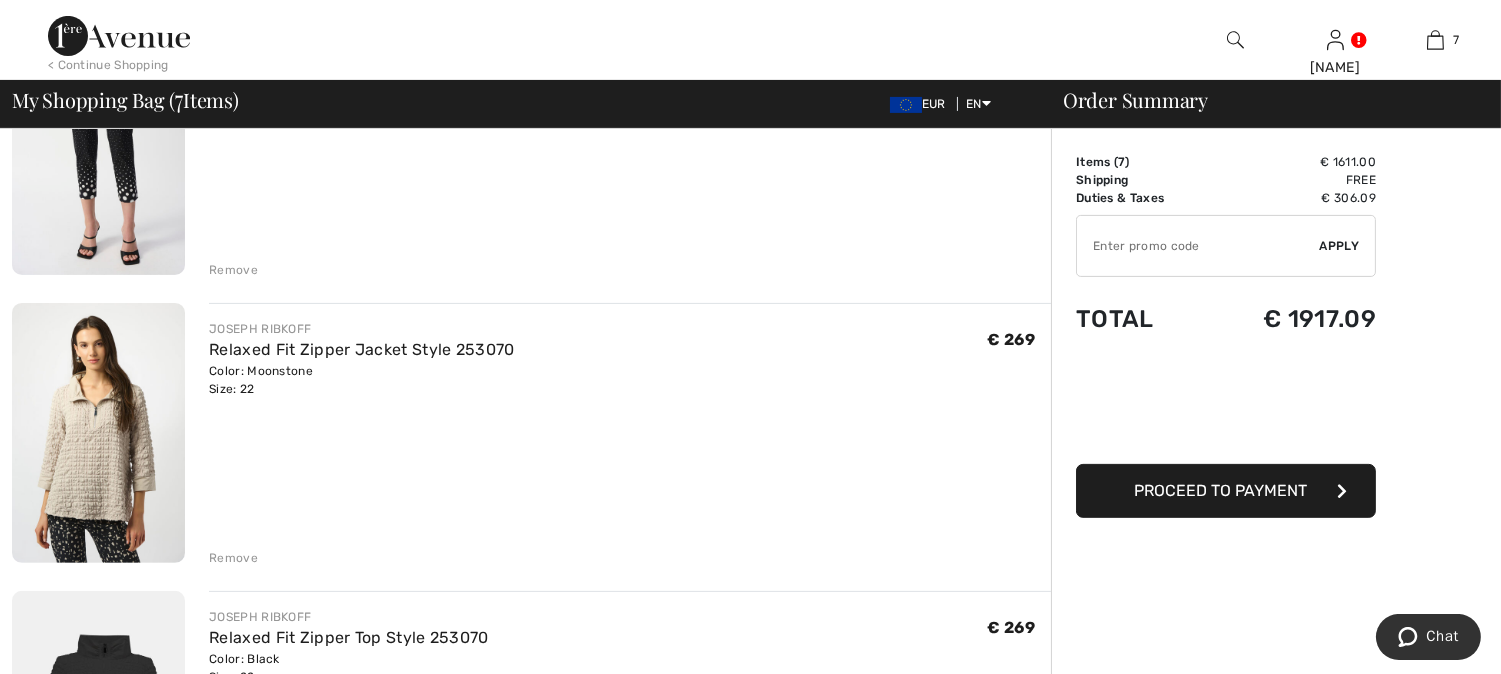 click on "Remove" at bounding box center (233, 270) 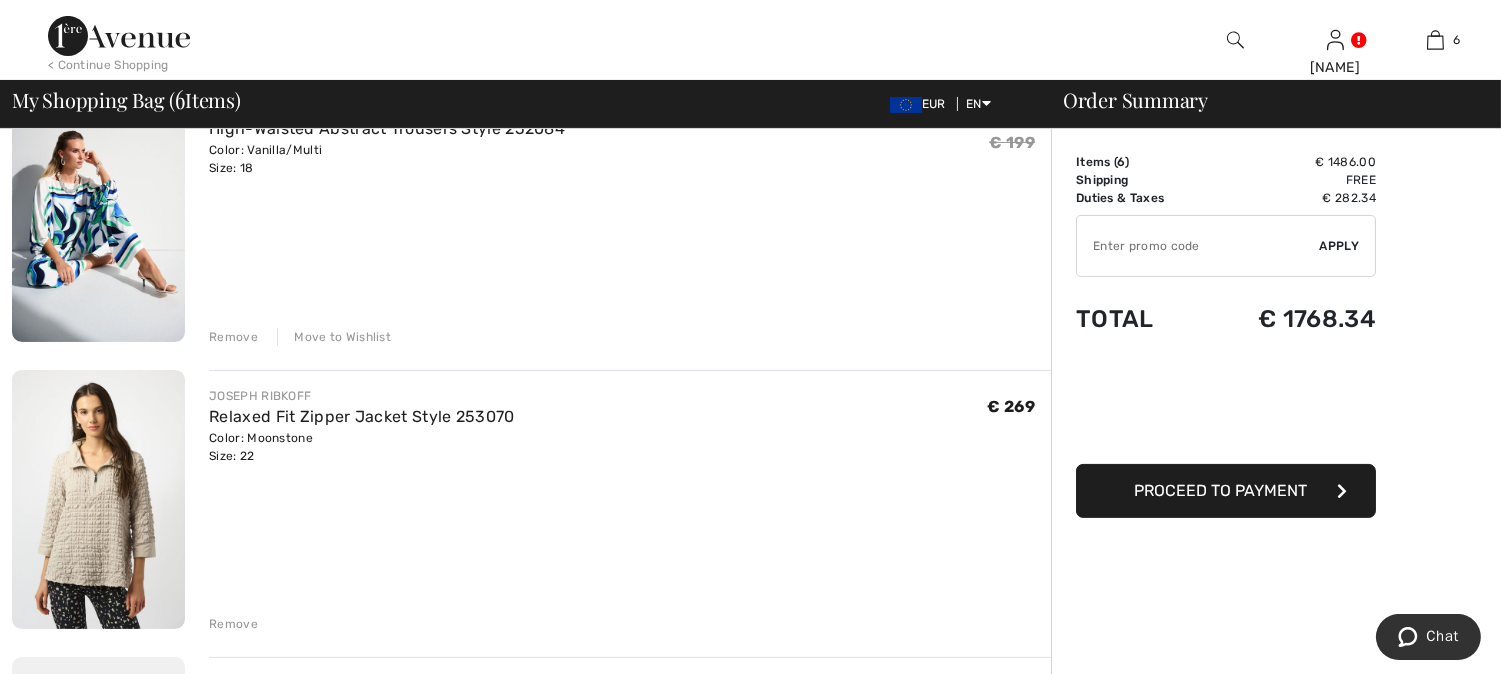 scroll, scrollTop: 837, scrollLeft: 0, axis: vertical 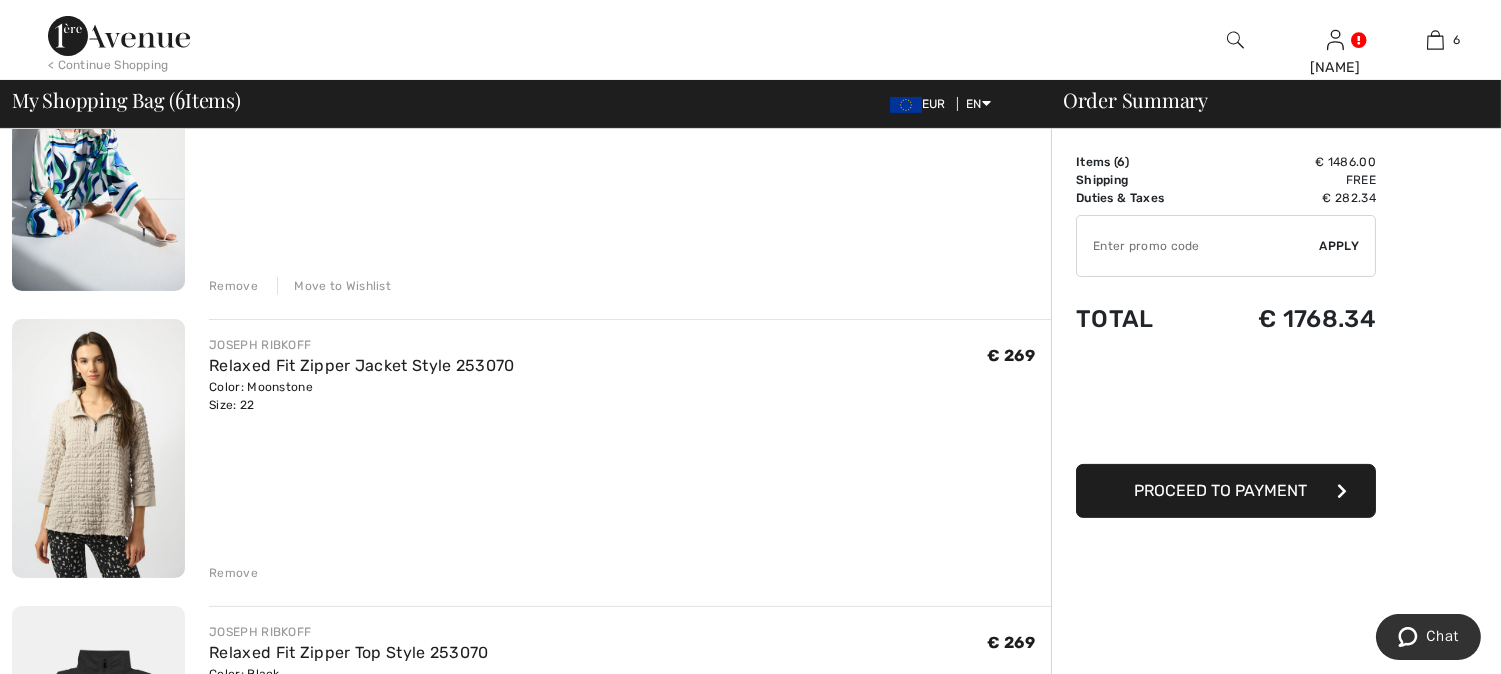 click on "Move to Wishlist" at bounding box center [334, 286] 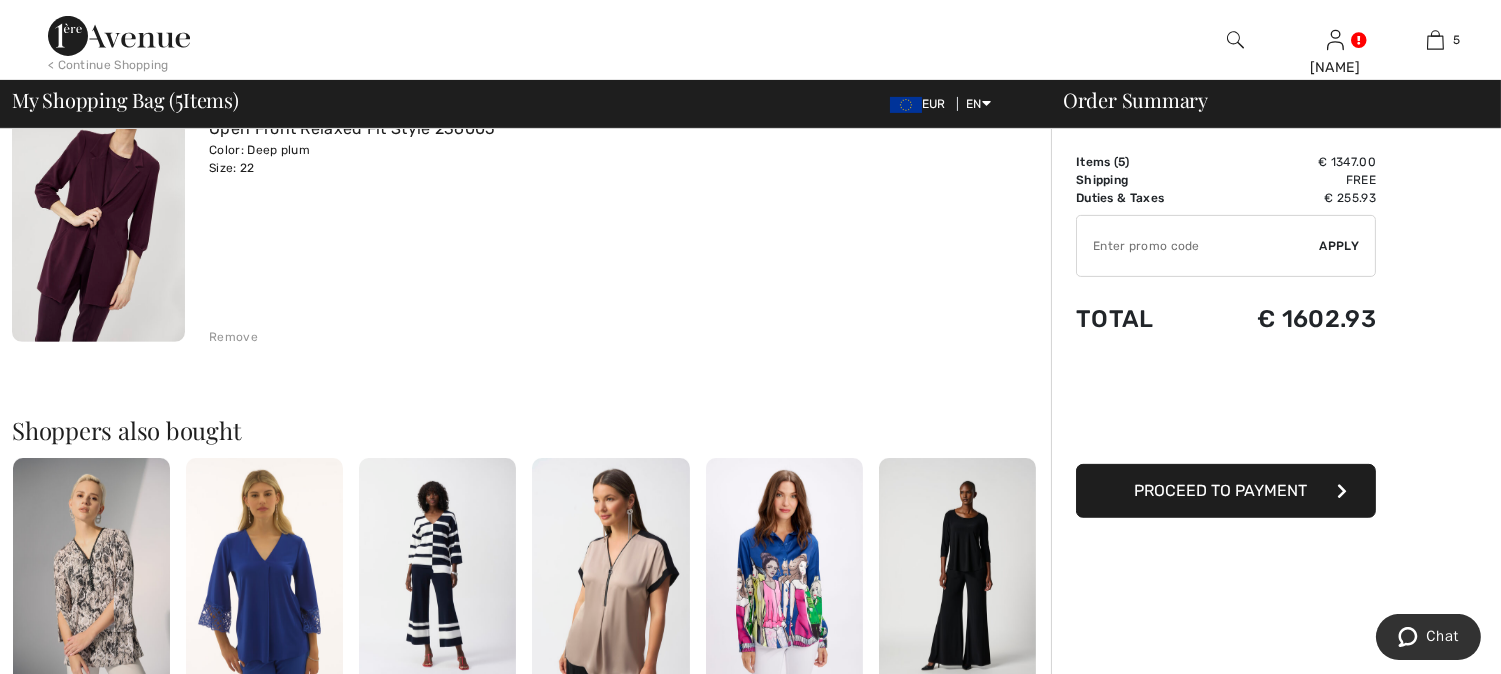 scroll, scrollTop: 1368, scrollLeft: 0, axis: vertical 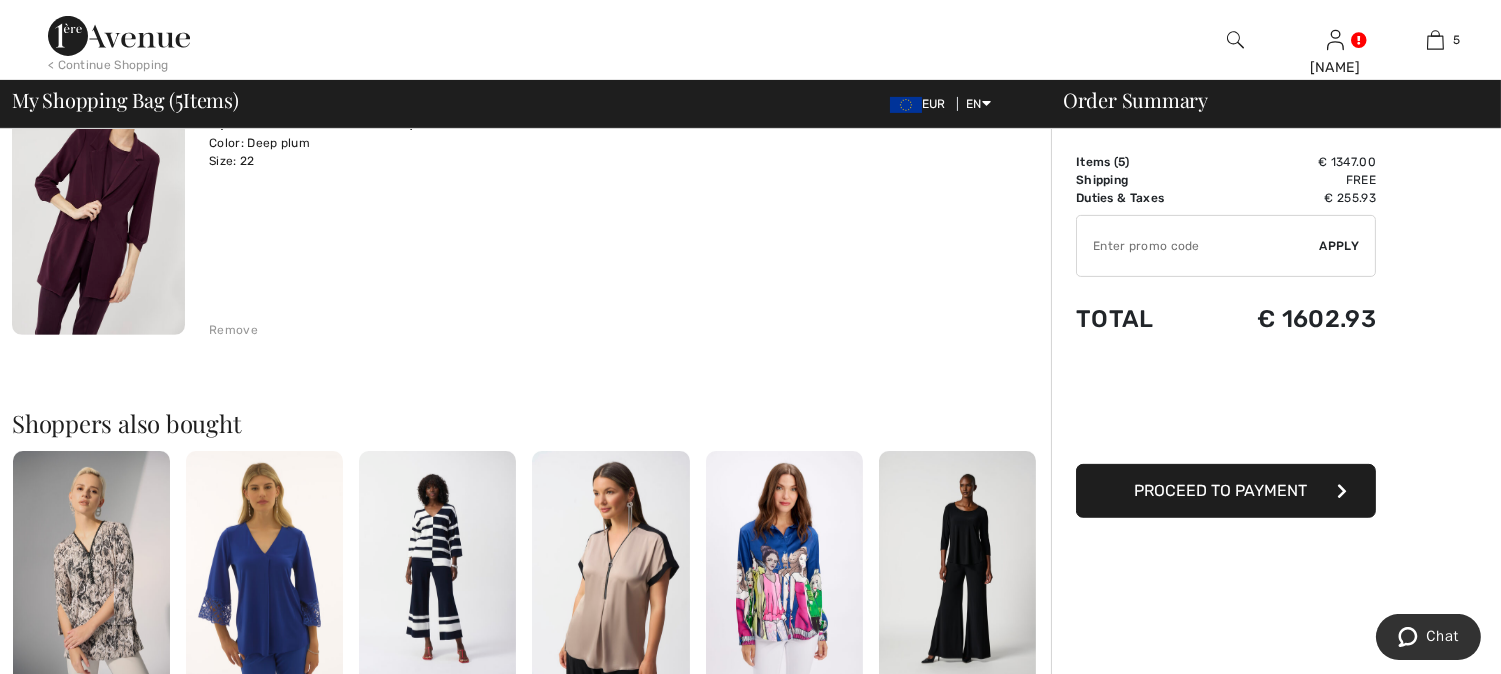 click on "Remove" at bounding box center [233, 330] 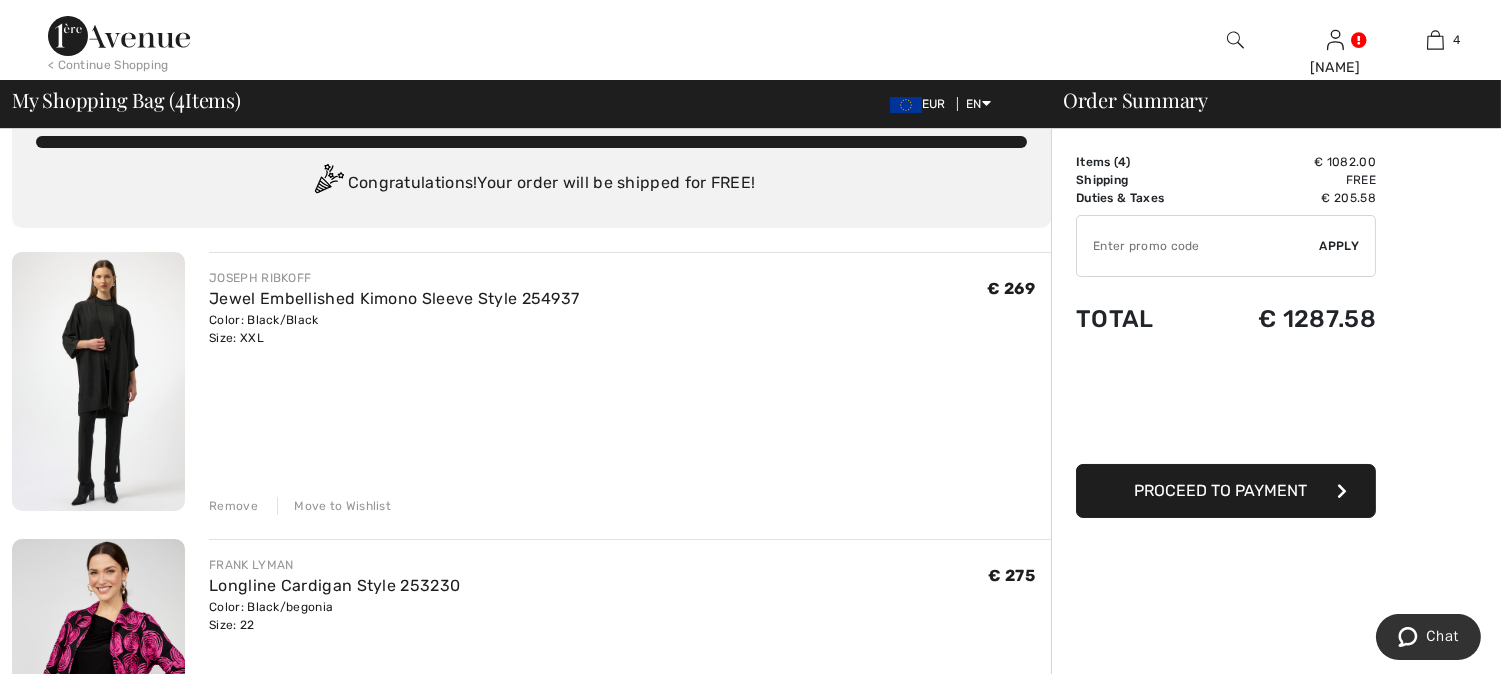 scroll, scrollTop: 0, scrollLeft: 0, axis: both 